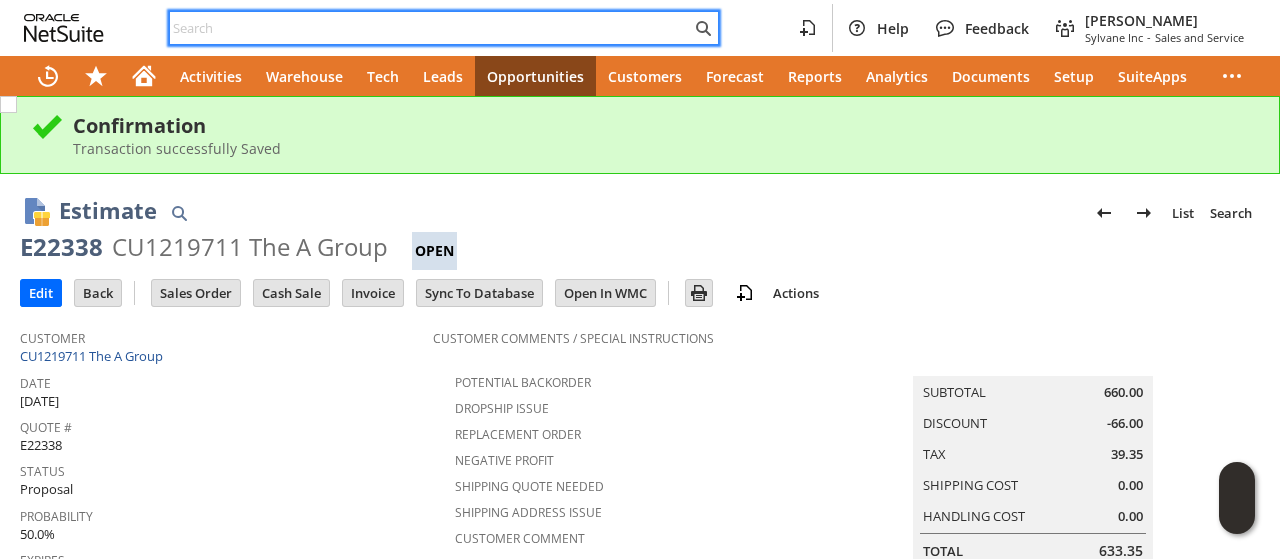 scroll, scrollTop: 0, scrollLeft: 0, axis: both 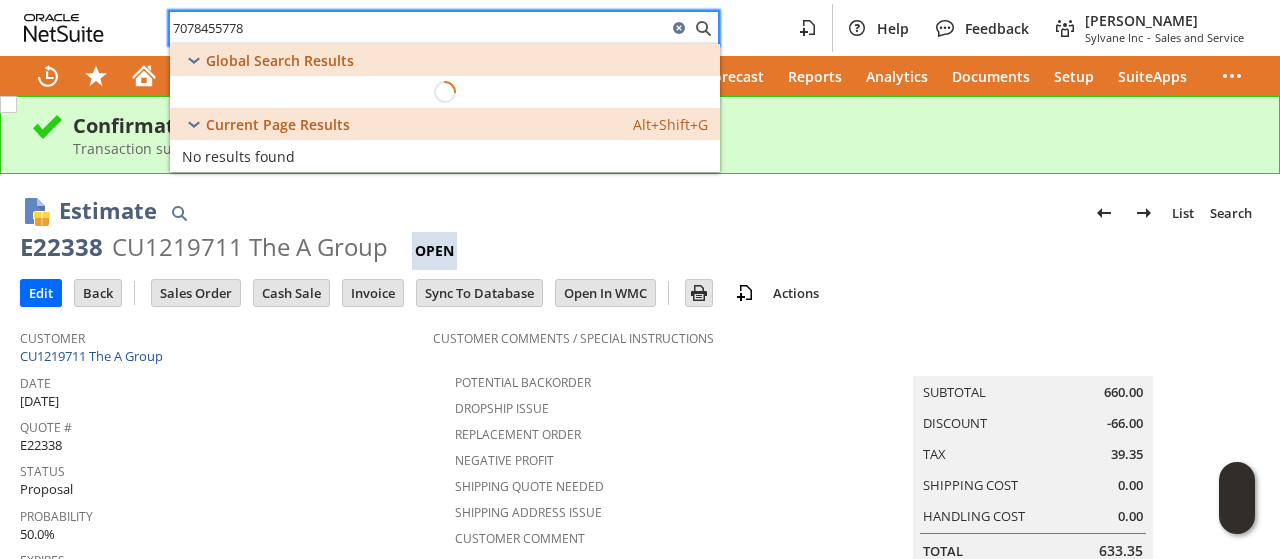 type on "7078455778" 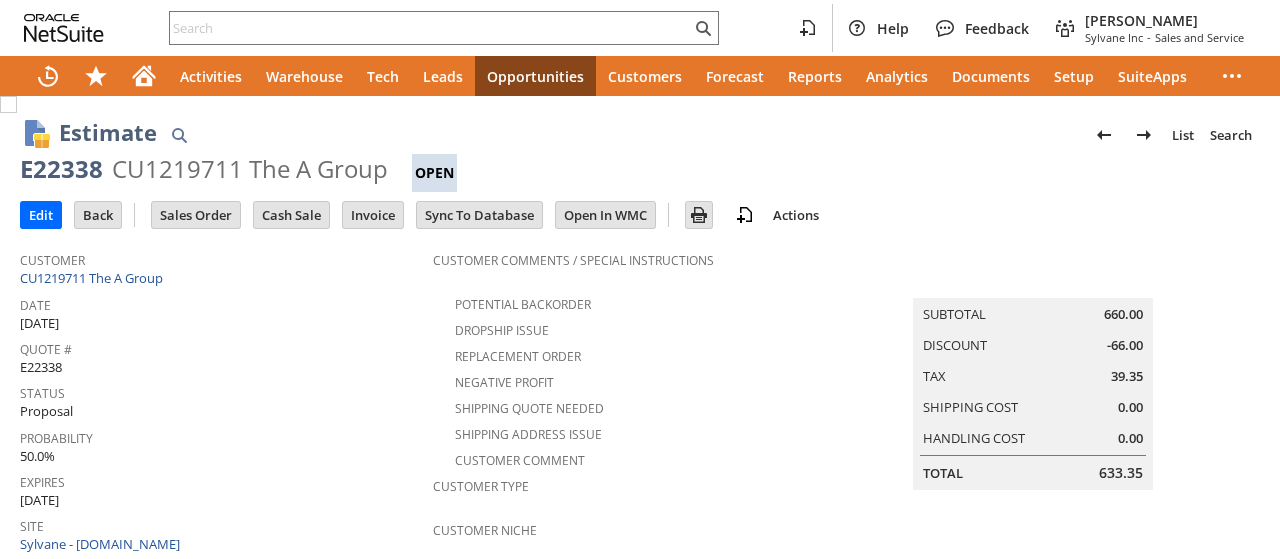 scroll, scrollTop: 0, scrollLeft: 0, axis: both 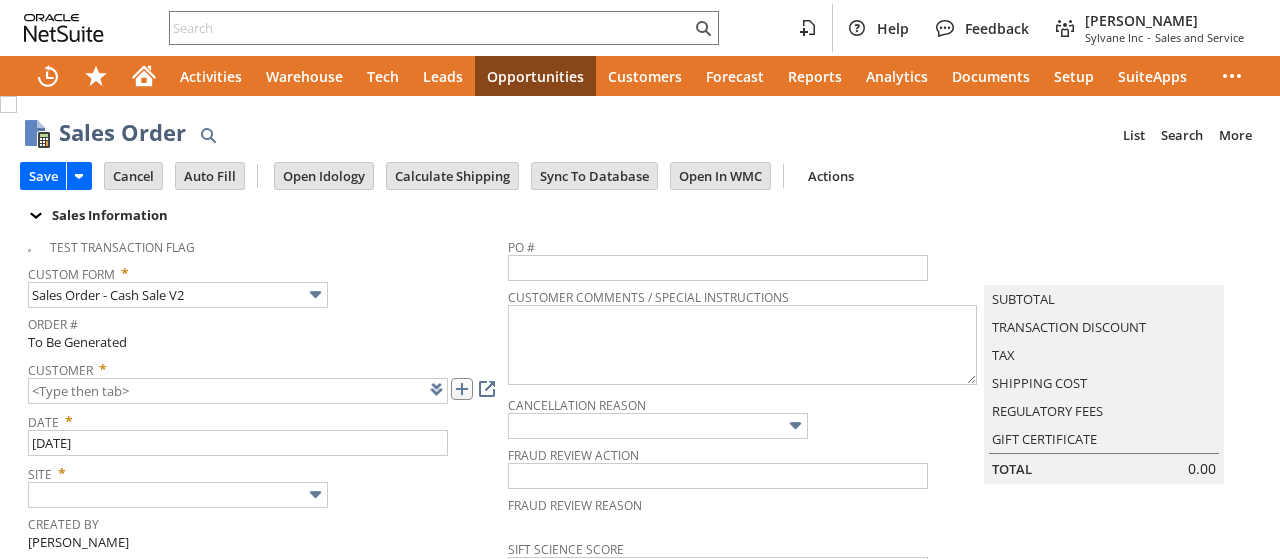 click at bounding box center [462, 389] 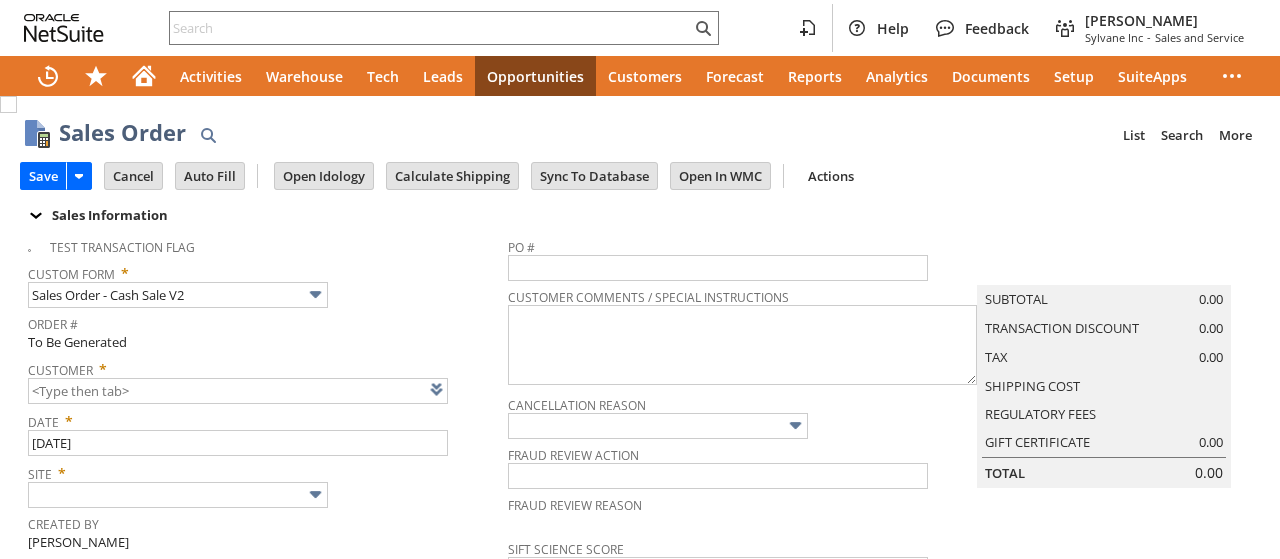 type on "Intelligent Recommendations ⁰" 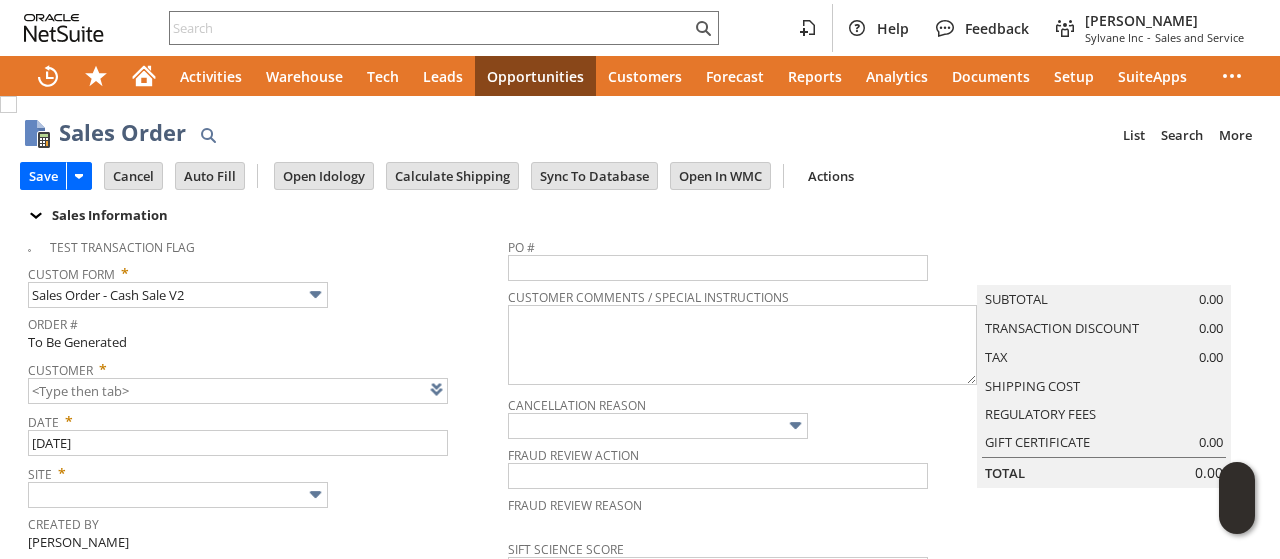 type on "CU1229240 Gregory Vincent" 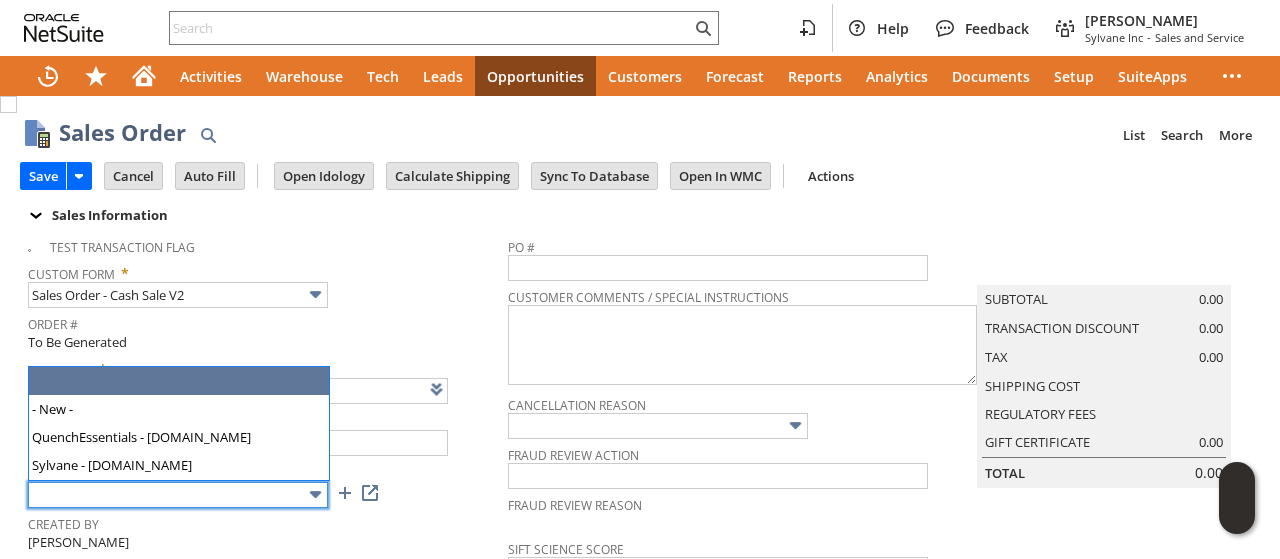 click at bounding box center [178, 495] 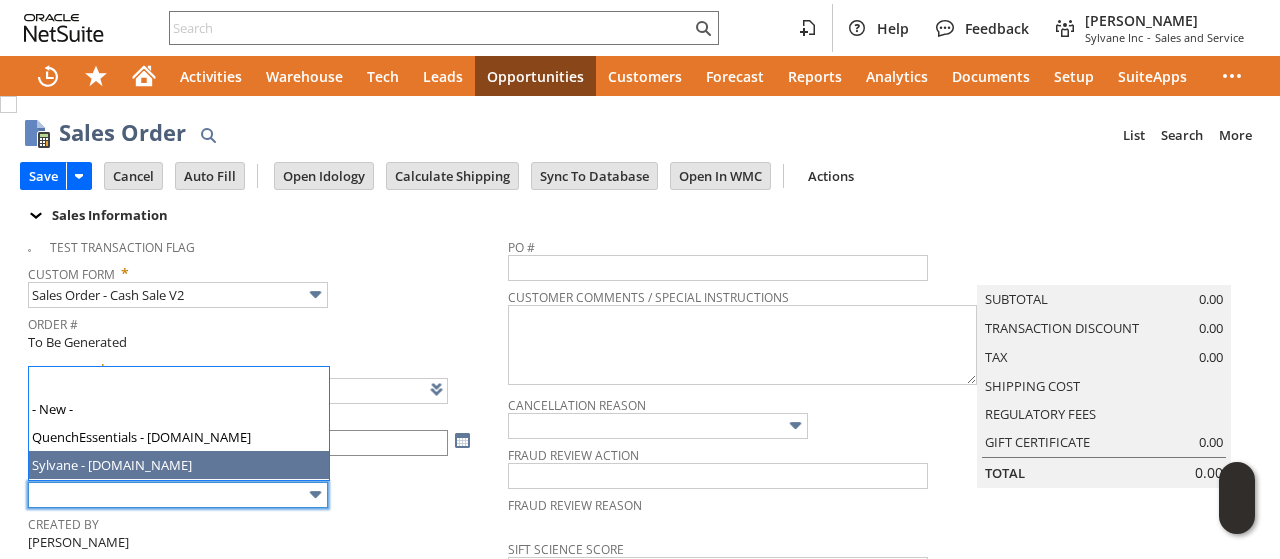 type on "Sylvane - [DOMAIN_NAME]" 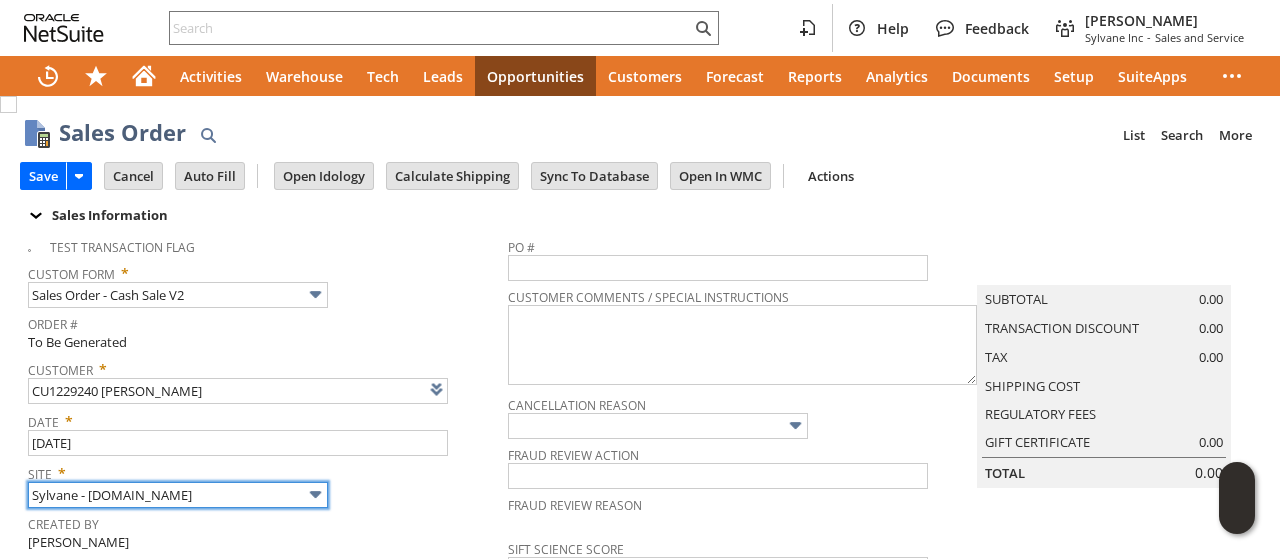 scroll, scrollTop: 1038, scrollLeft: 0, axis: vertical 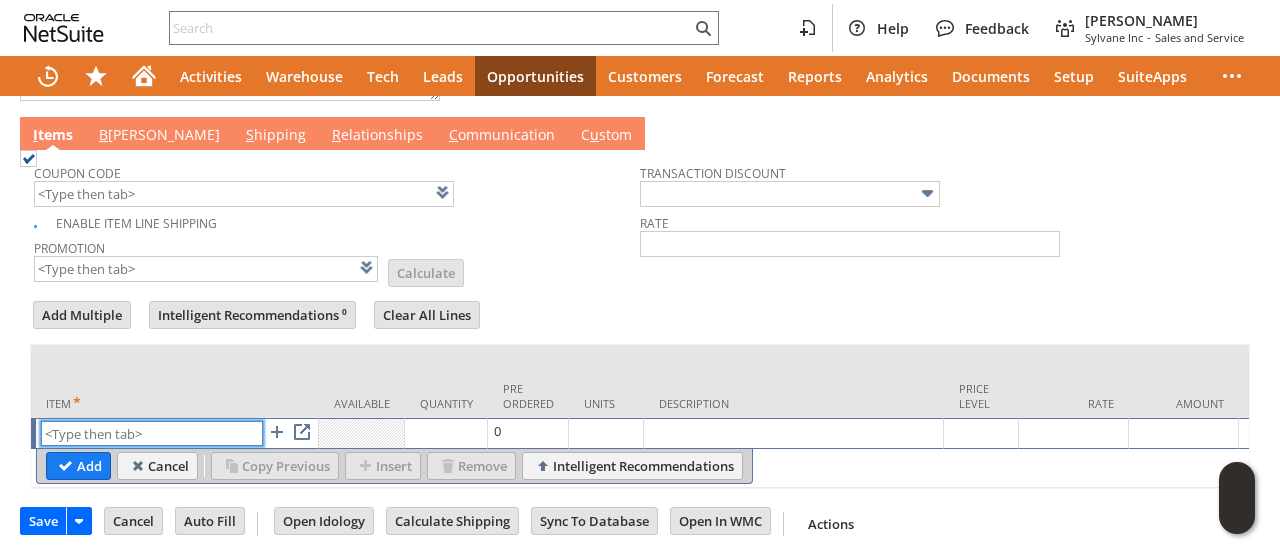 paste on "au1382" 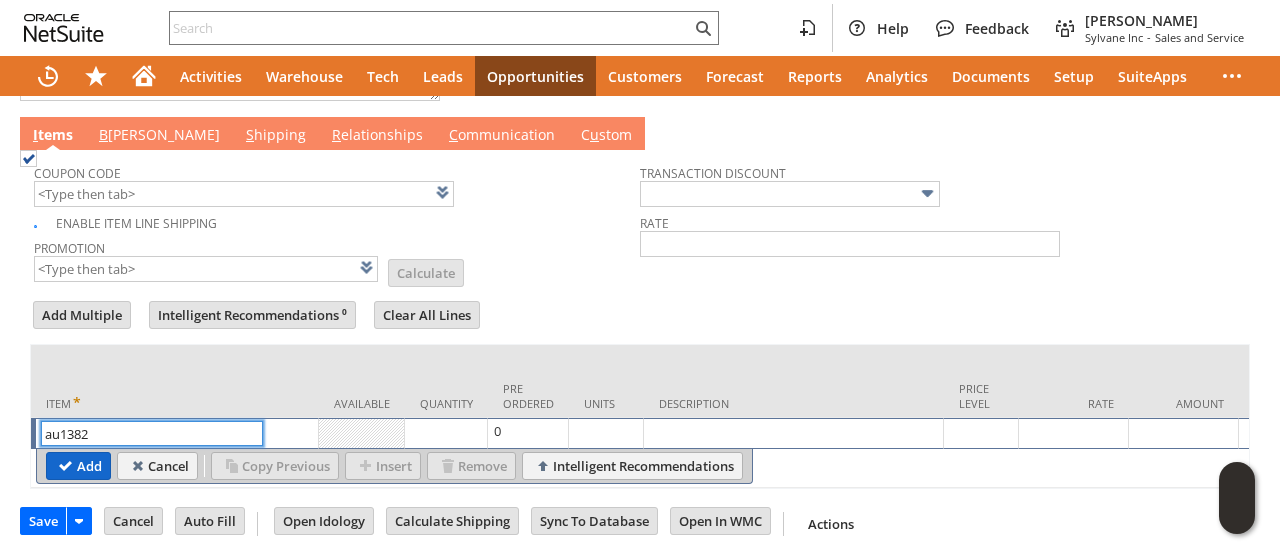 type on "au1382" 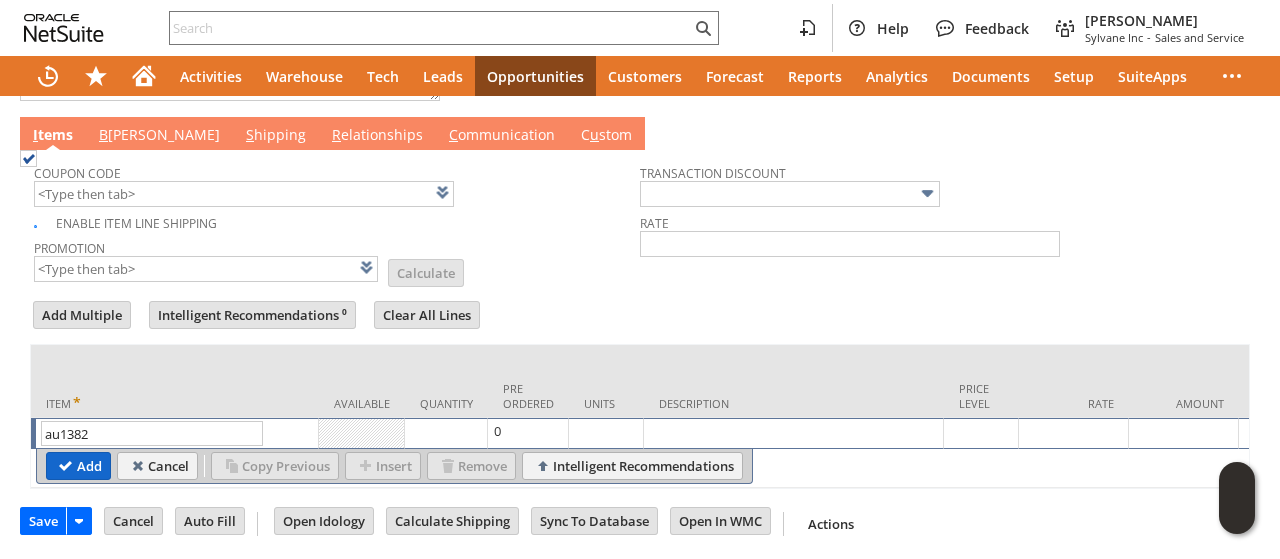 click on "Add" at bounding box center (78, 466) 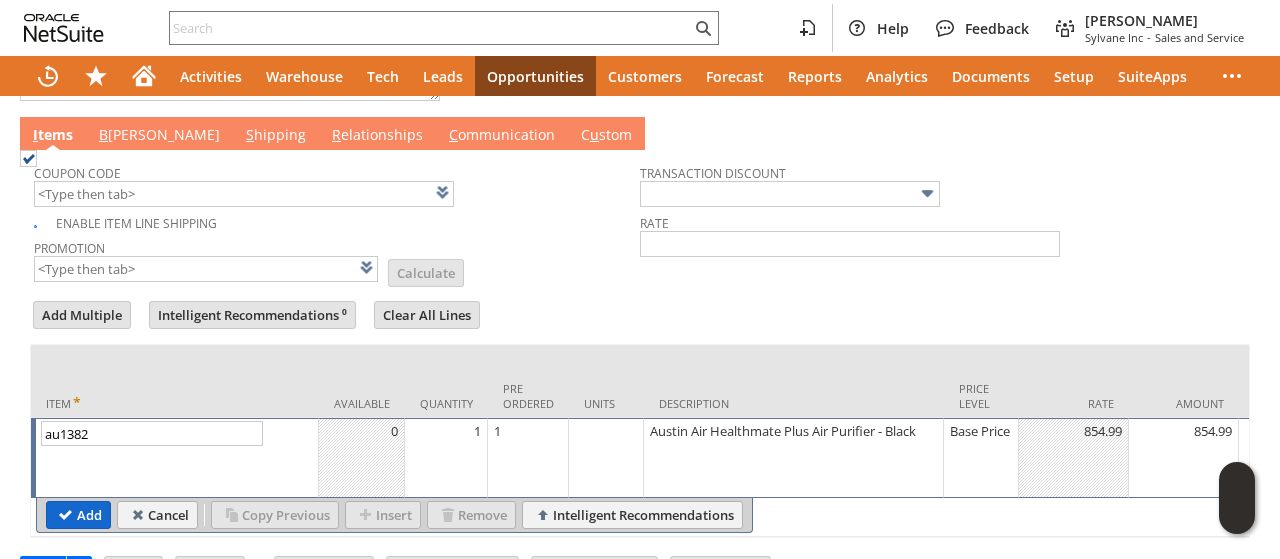 click on "Add" at bounding box center [78, 515] 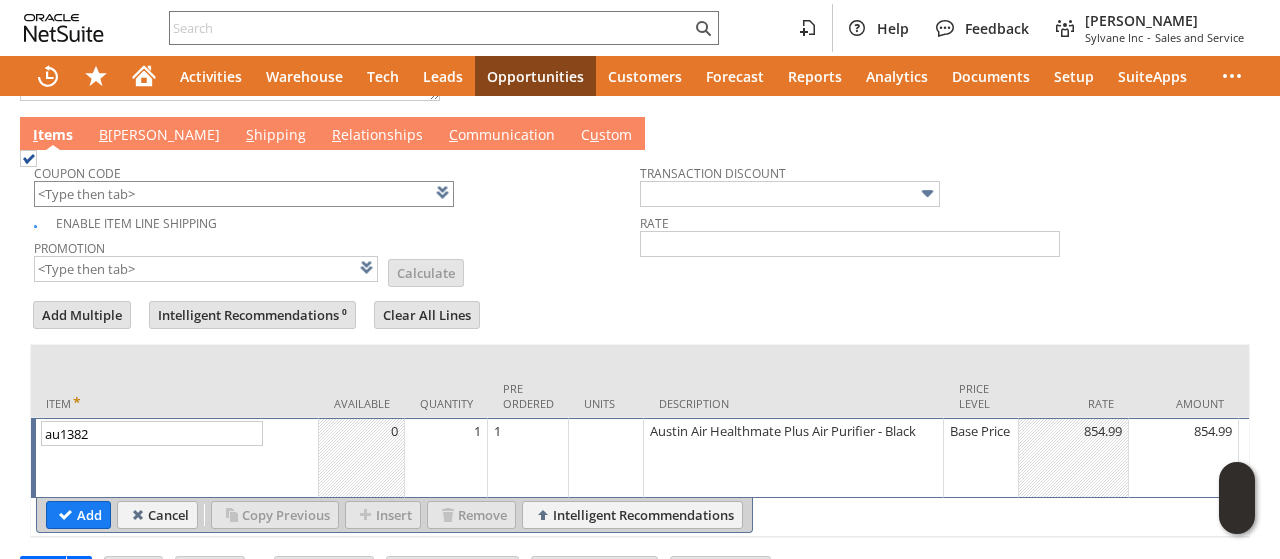 type 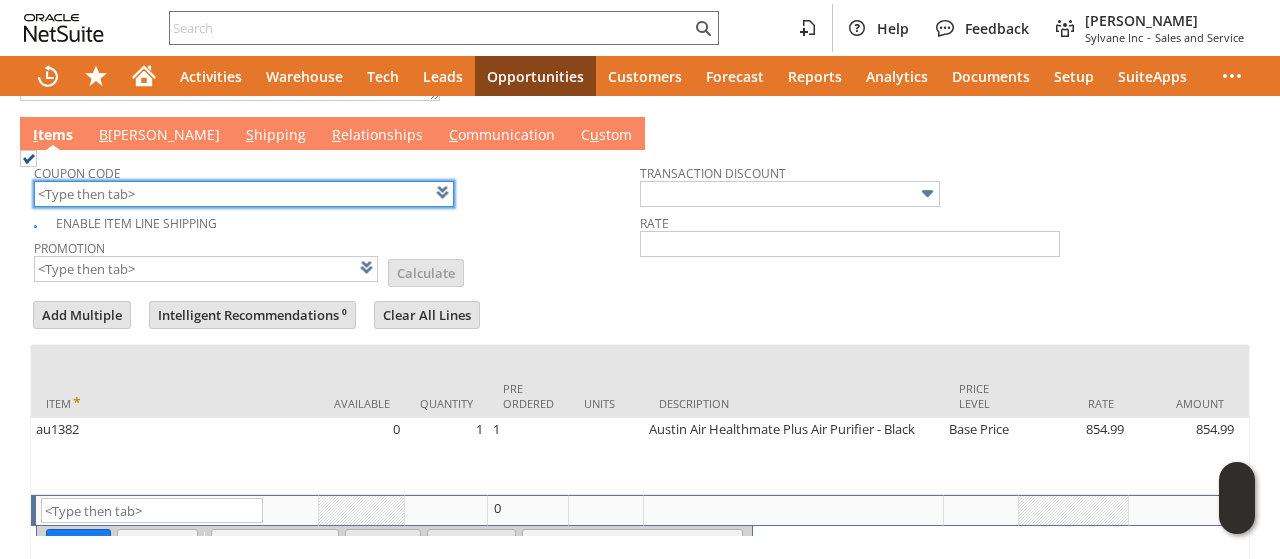 click at bounding box center (244, 194) 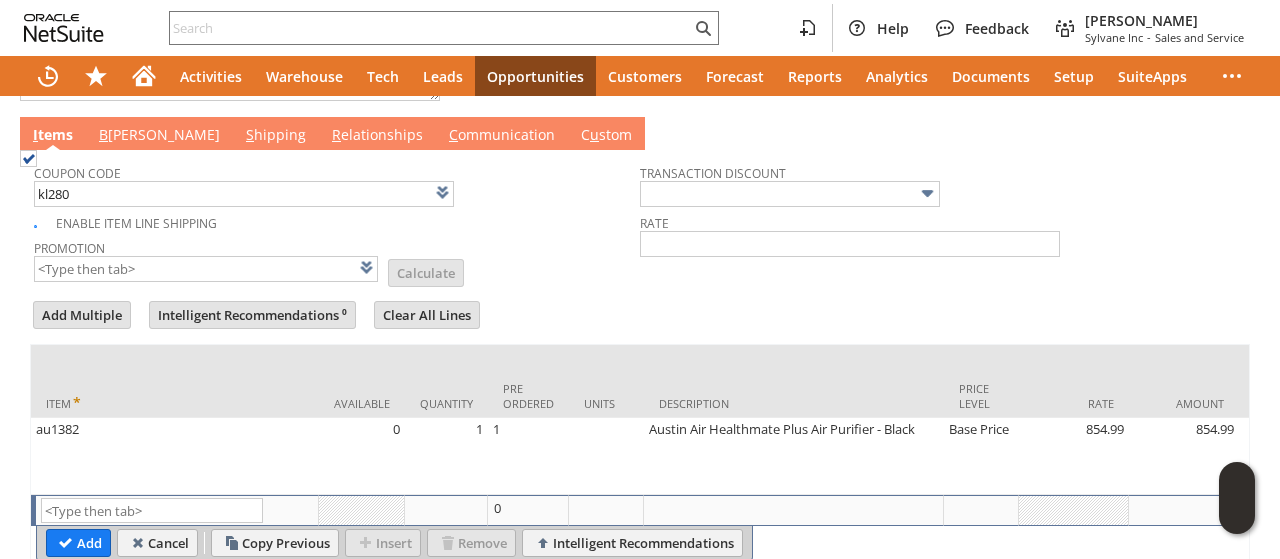 click on "Promotion
List
Calculate" at bounding box center [337, 259] 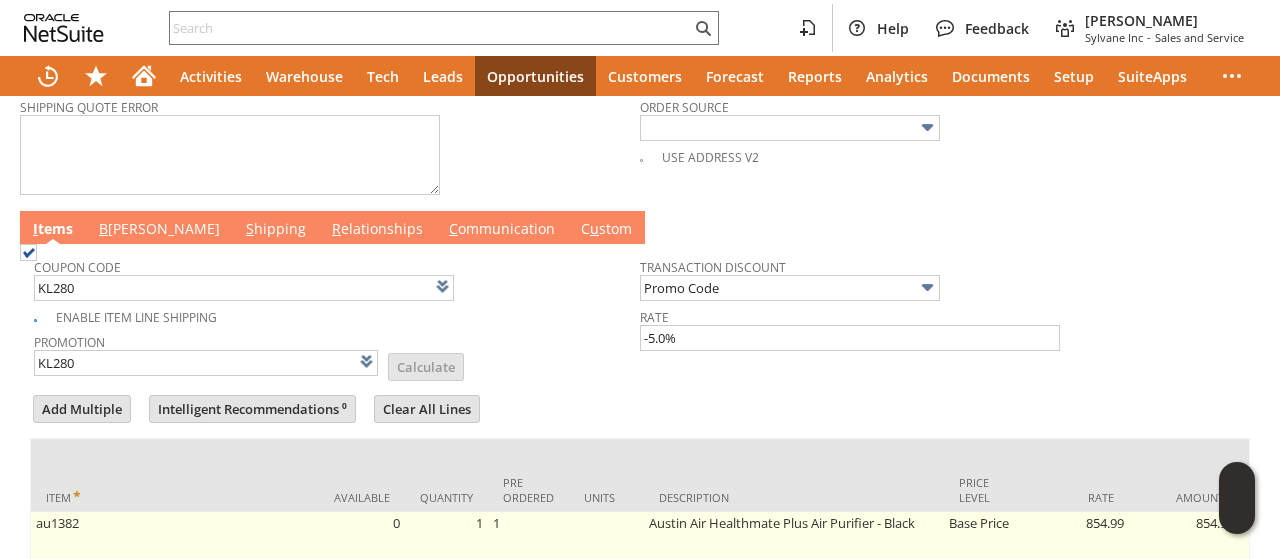 scroll, scrollTop: 1038, scrollLeft: 0, axis: vertical 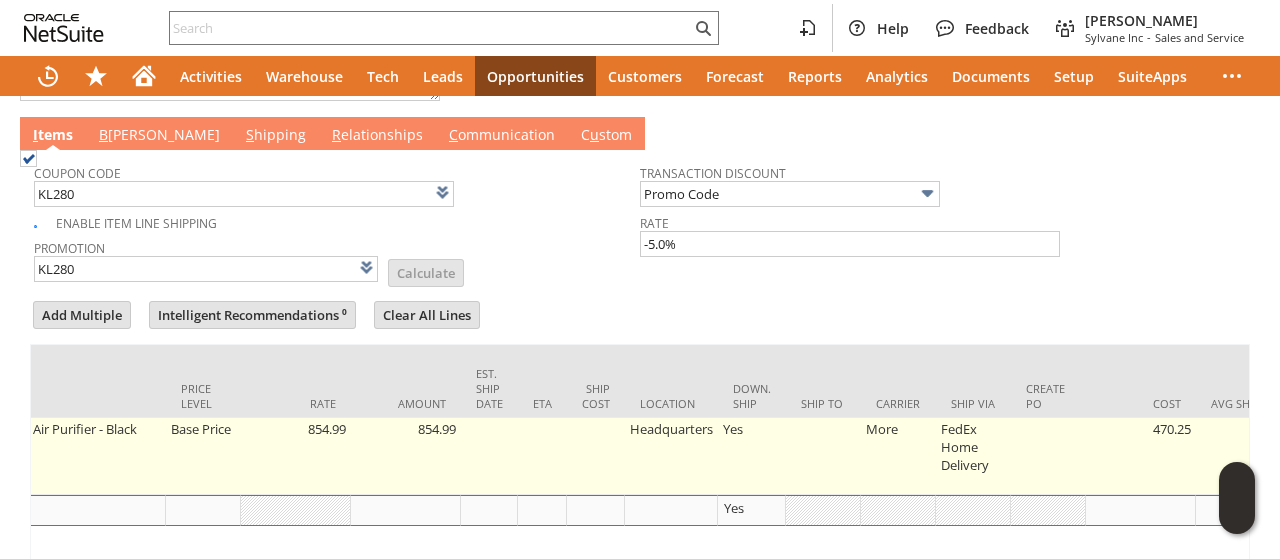 click at bounding box center [823, 456] 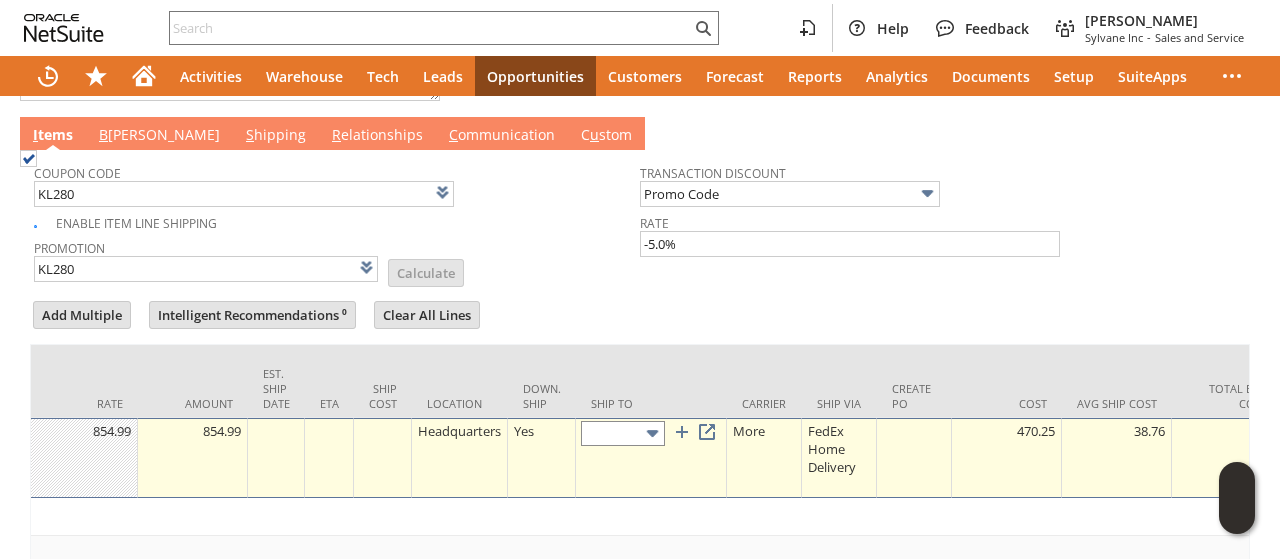 click at bounding box center (623, 433) 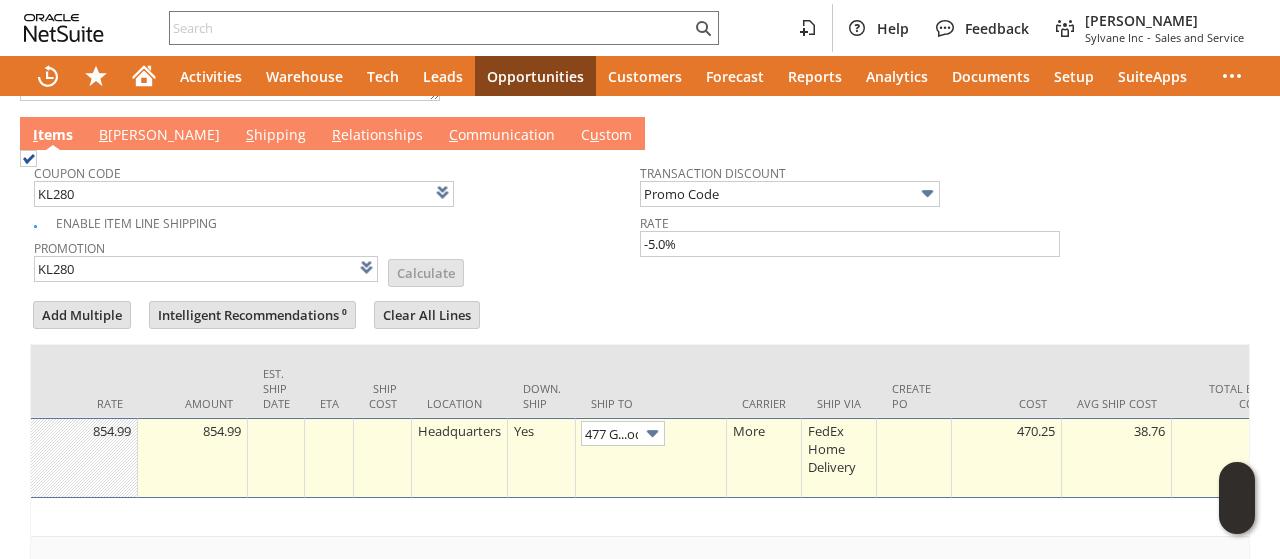 click at bounding box center (640, 293) 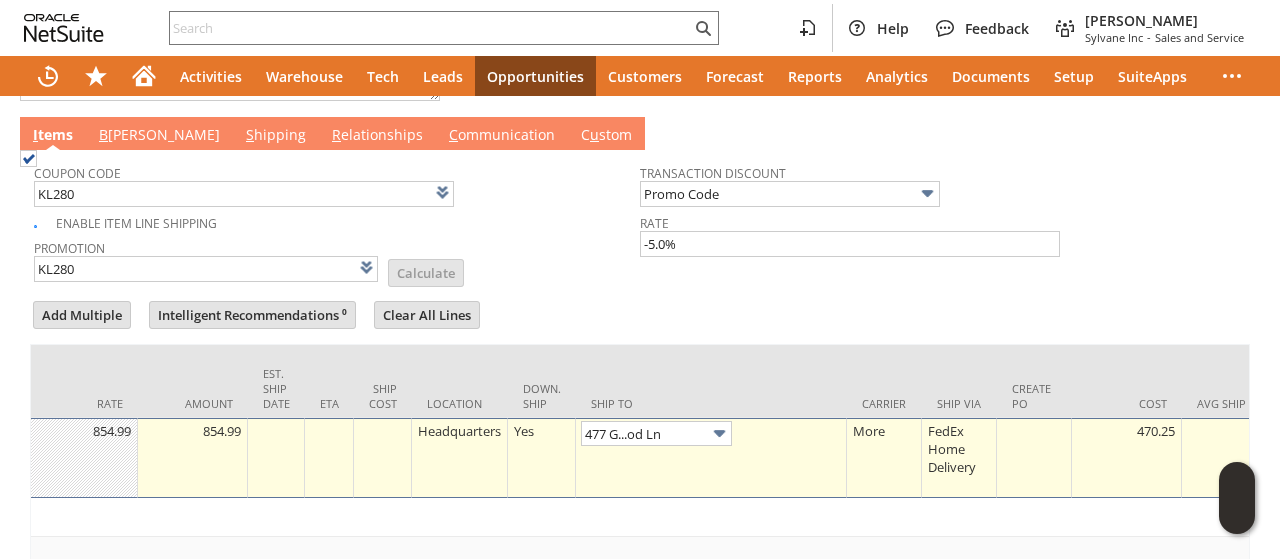 type on "477 Glenwood Ln" 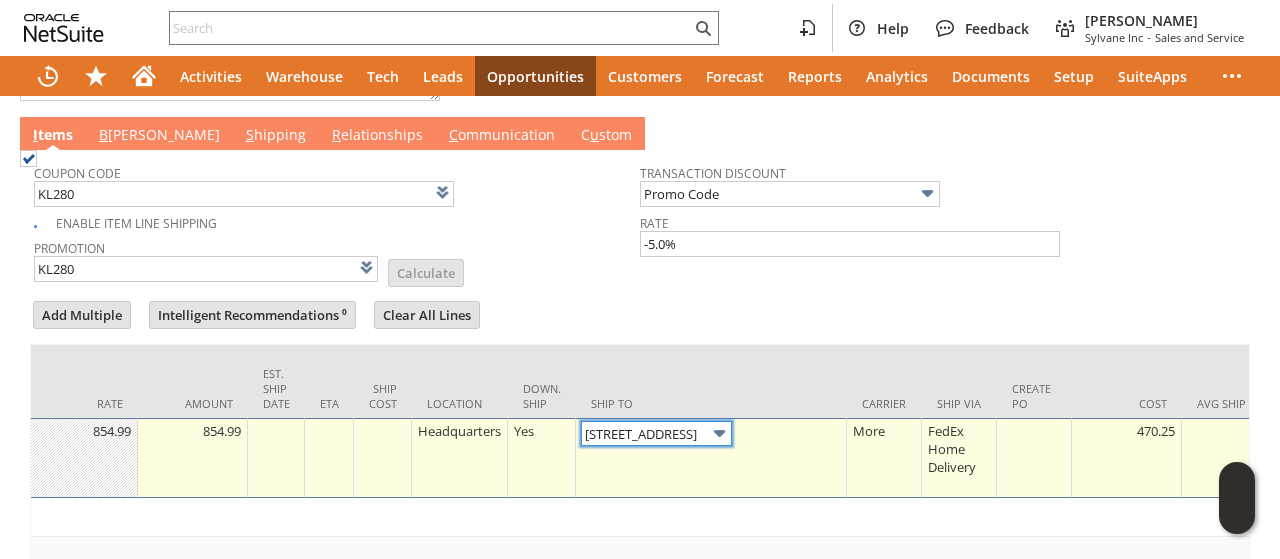 scroll, scrollTop: 0, scrollLeft: 0, axis: both 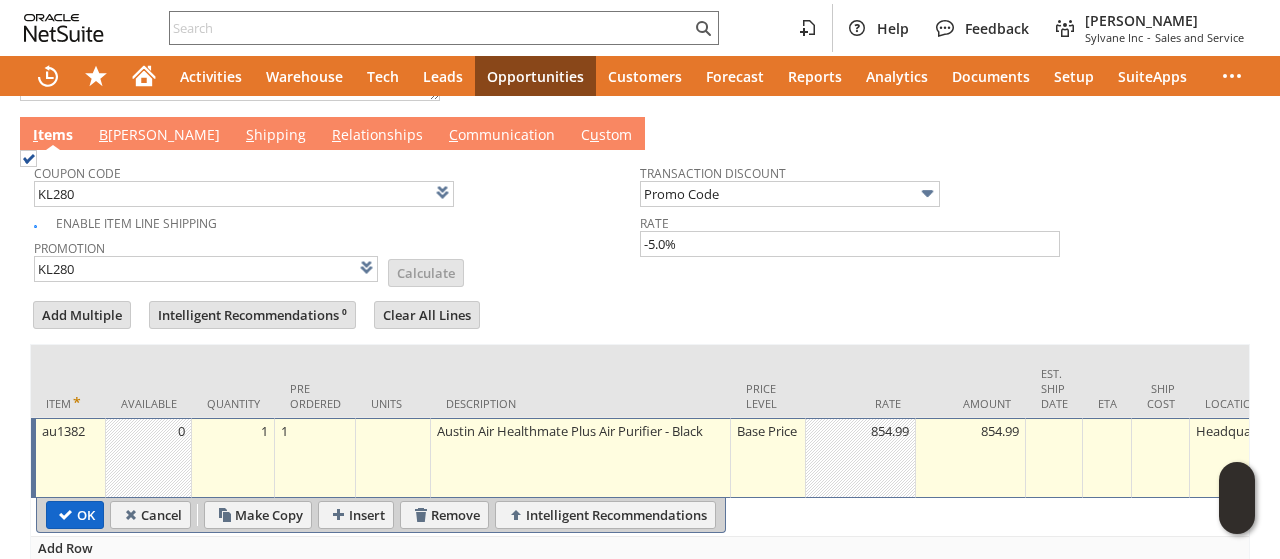 click on "OK" at bounding box center (75, 515) 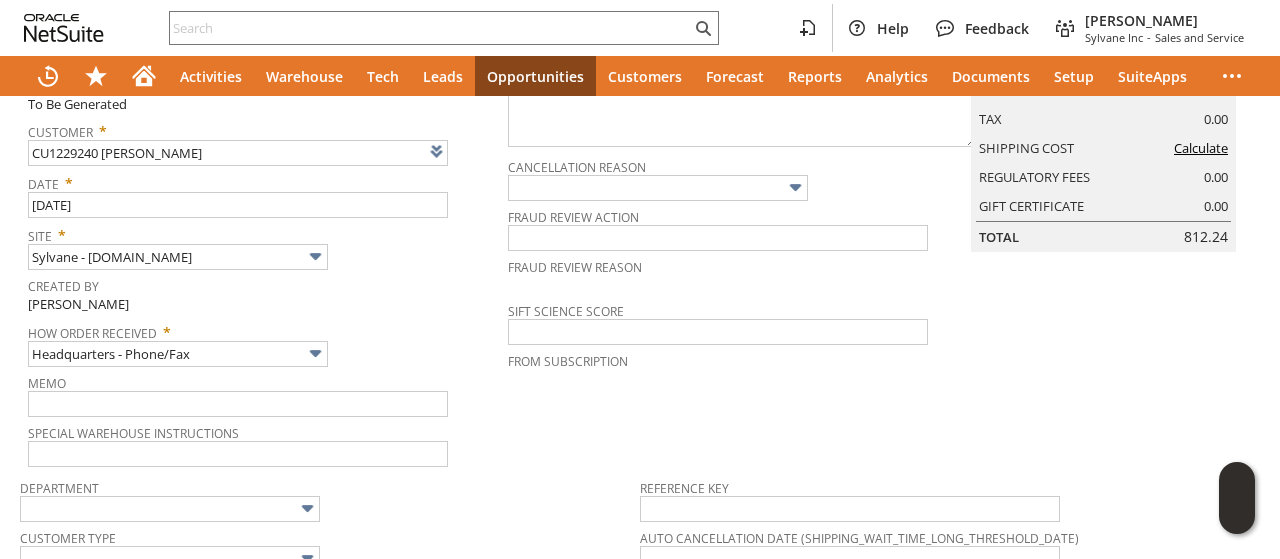 scroll, scrollTop: 0, scrollLeft: 0, axis: both 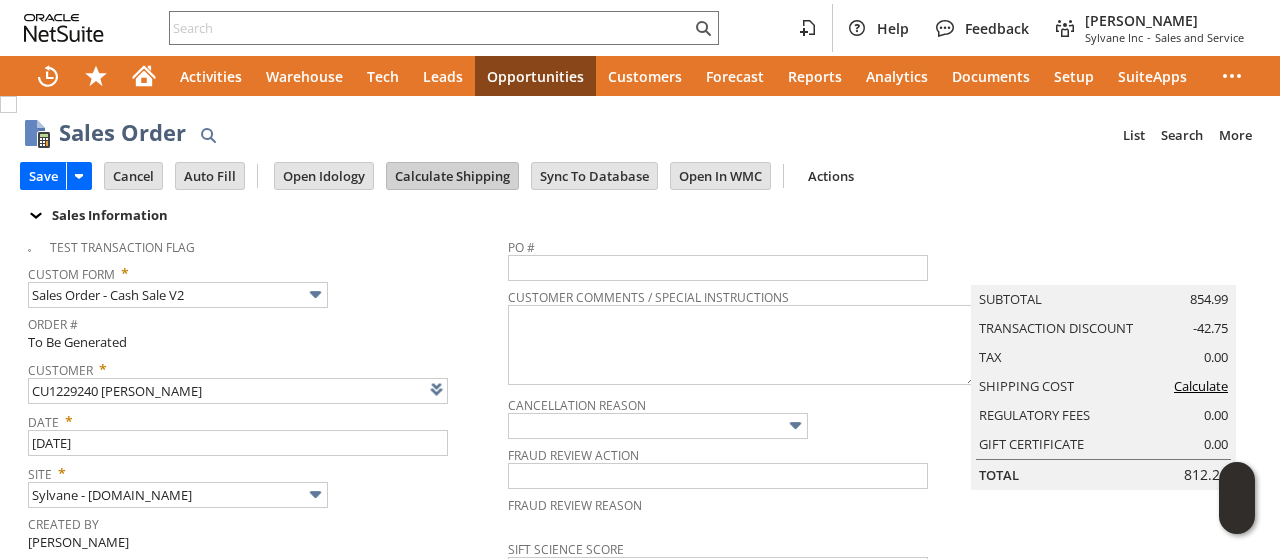 click on "Calculate Shipping" at bounding box center (452, 176) 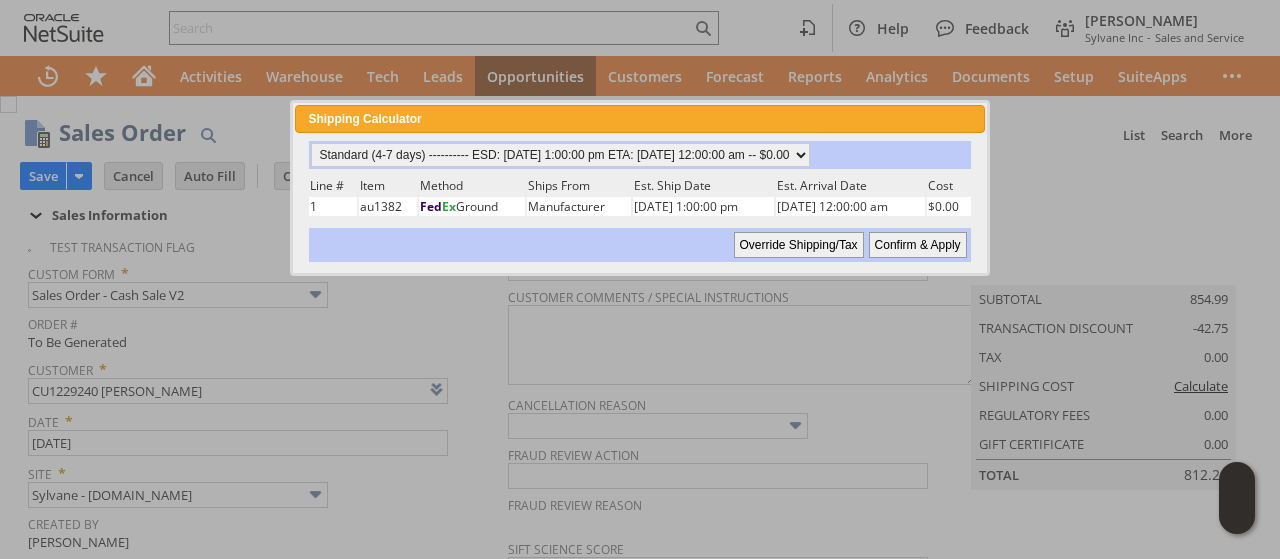 click on "Confirm & Apply" at bounding box center (918, 245) 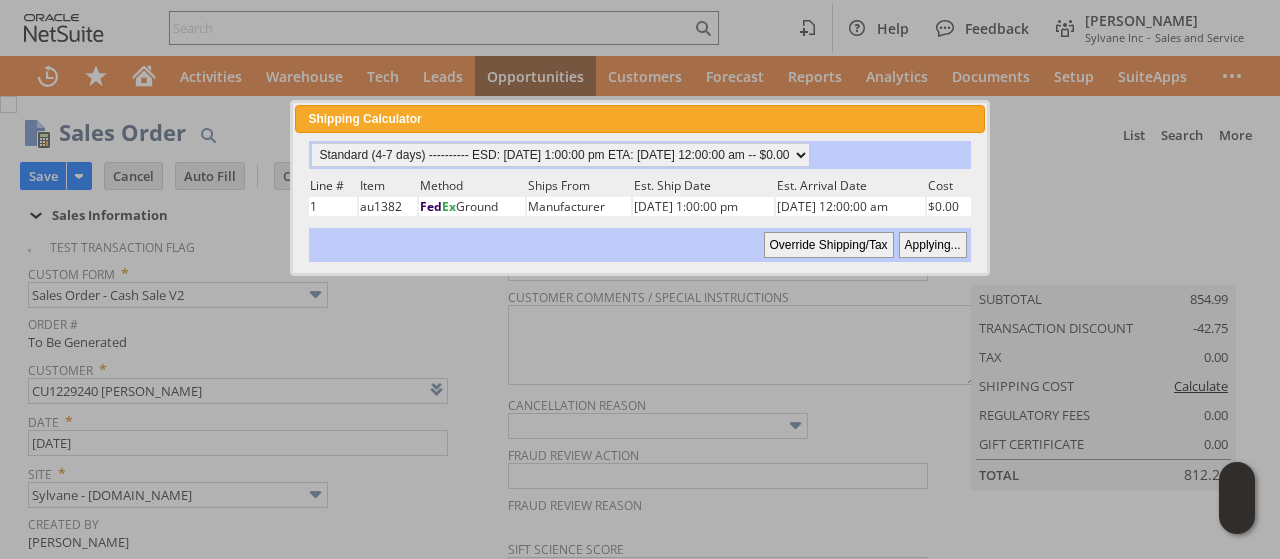 type 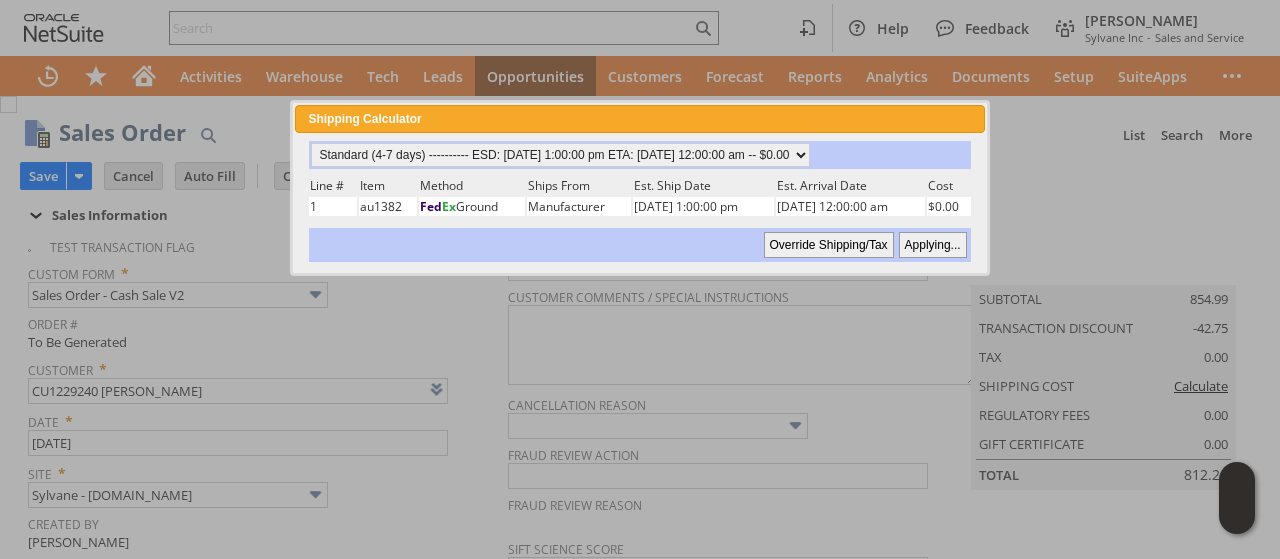 type on "Add" 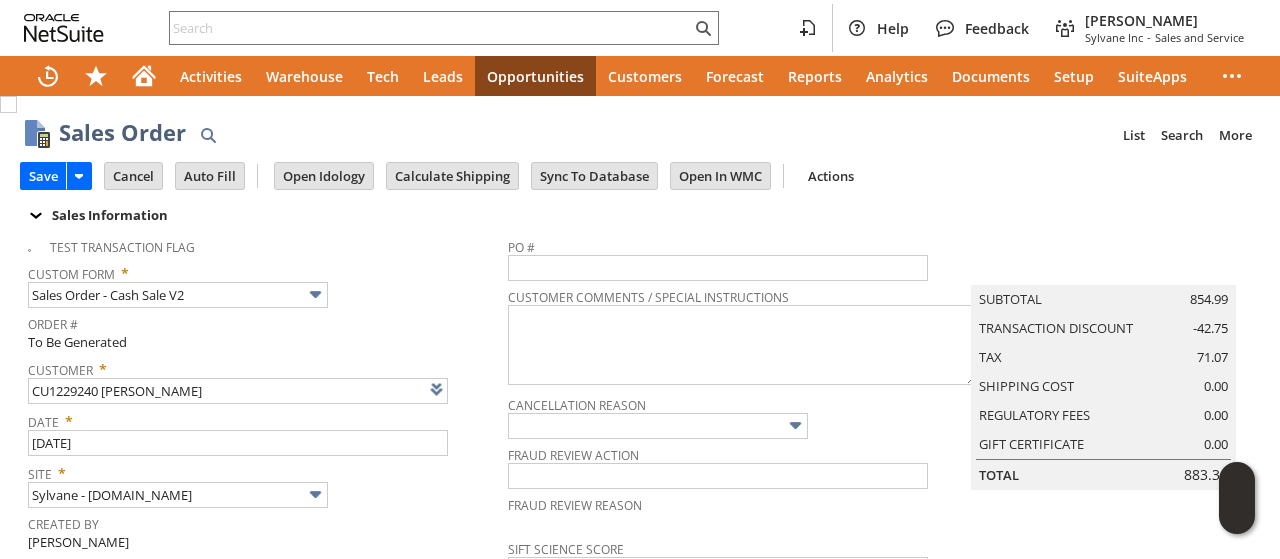 scroll, scrollTop: 1114, scrollLeft: 0, axis: vertical 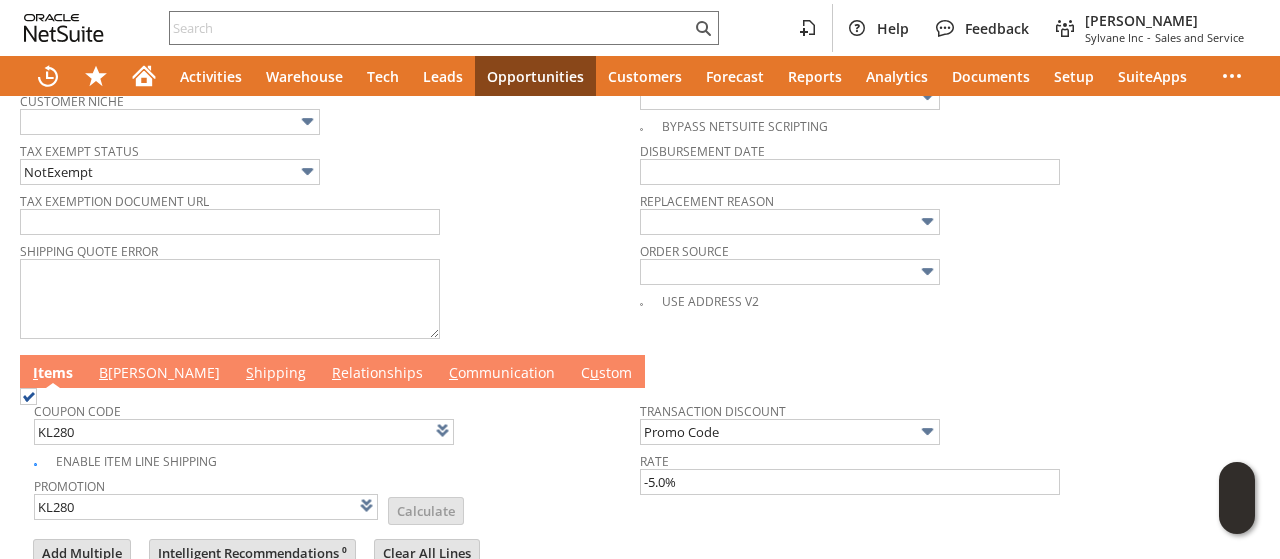 click on "B illing" at bounding box center (159, 374) 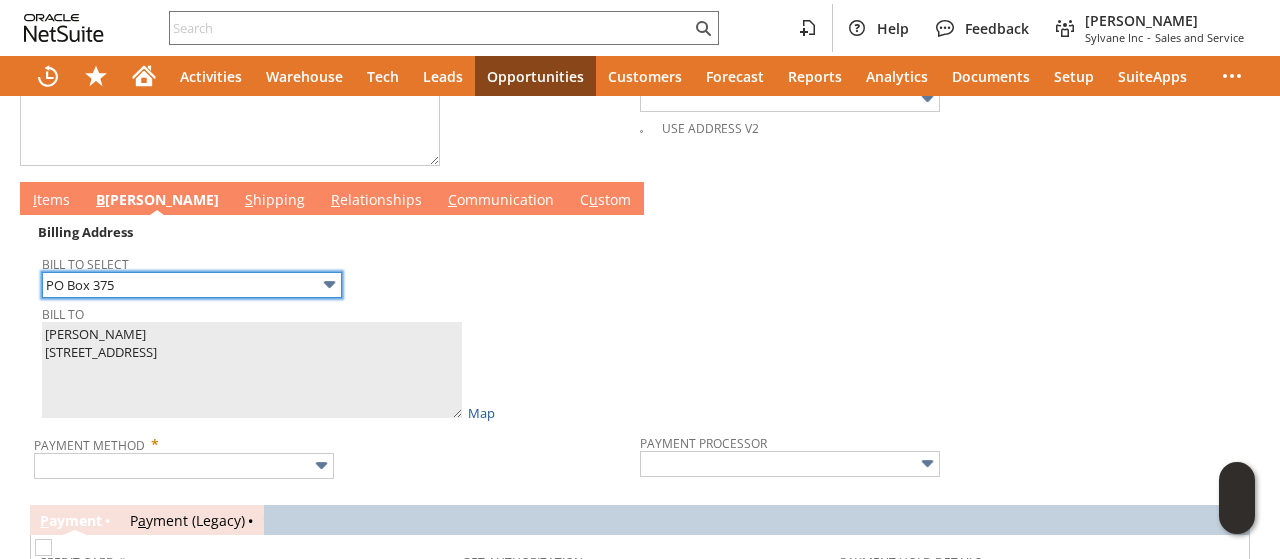 scroll, scrollTop: 1200, scrollLeft: 0, axis: vertical 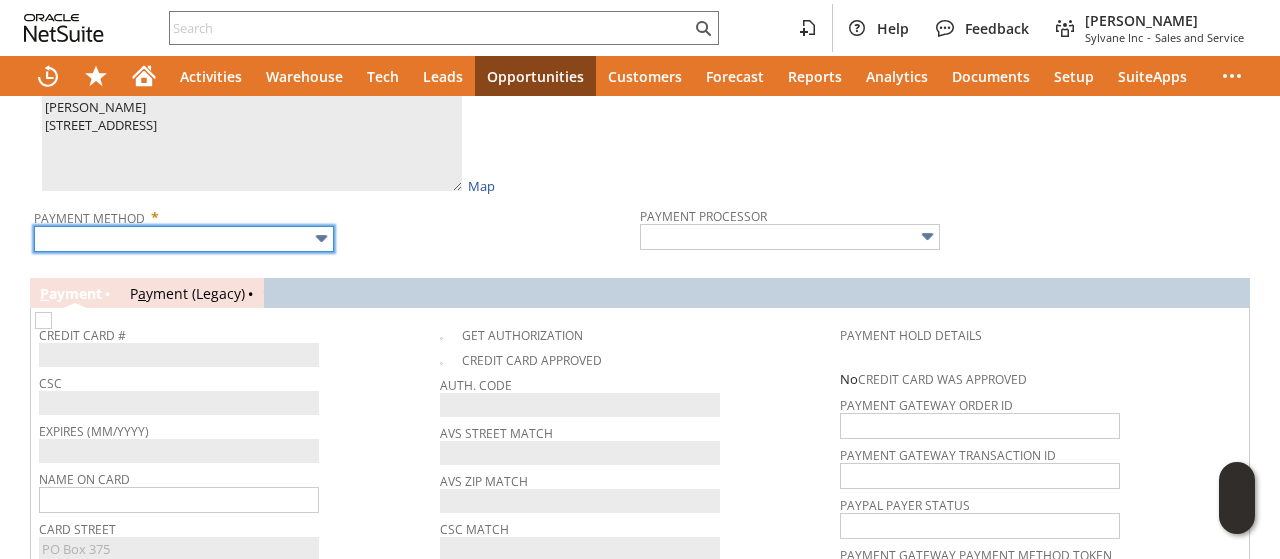 click at bounding box center [184, 239] 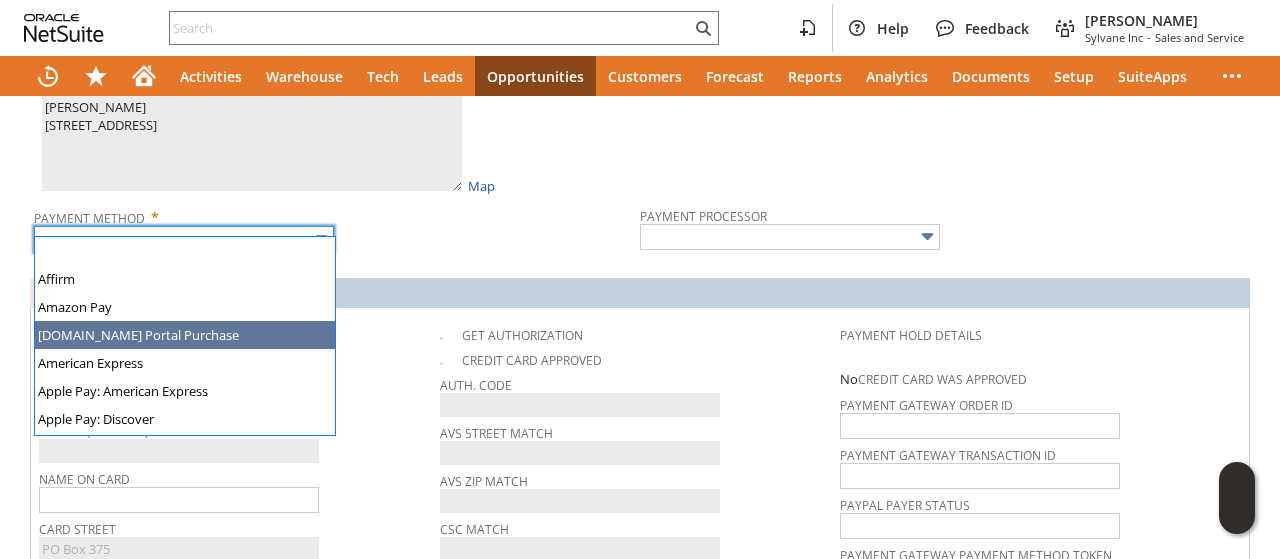 scroll, scrollTop: 558, scrollLeft: 0, axis: vertical 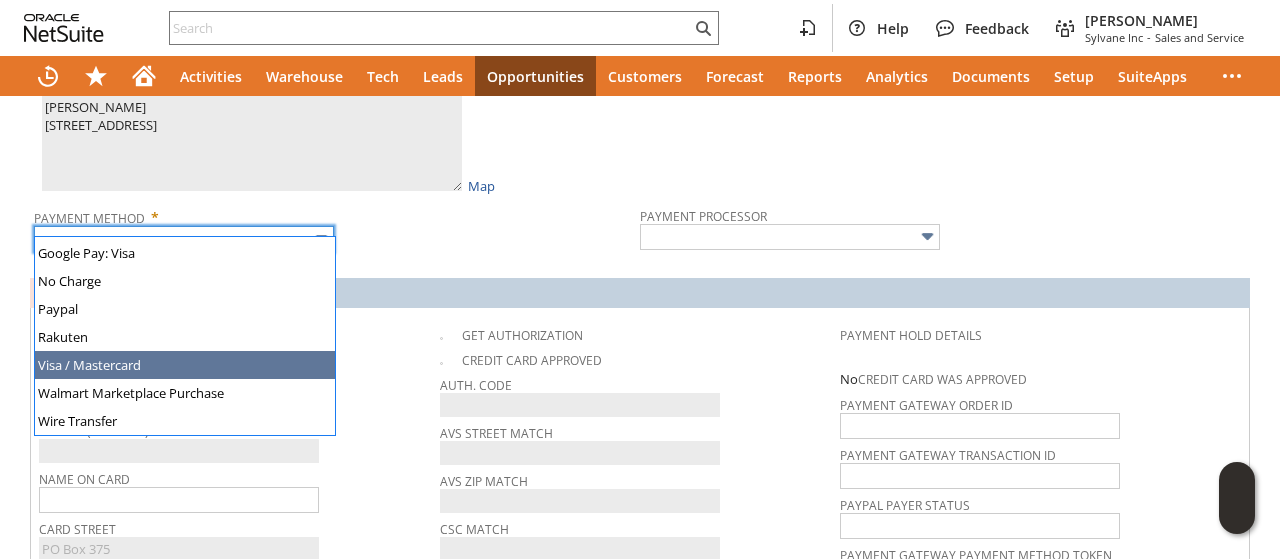 type on "Visa / Mastercard" 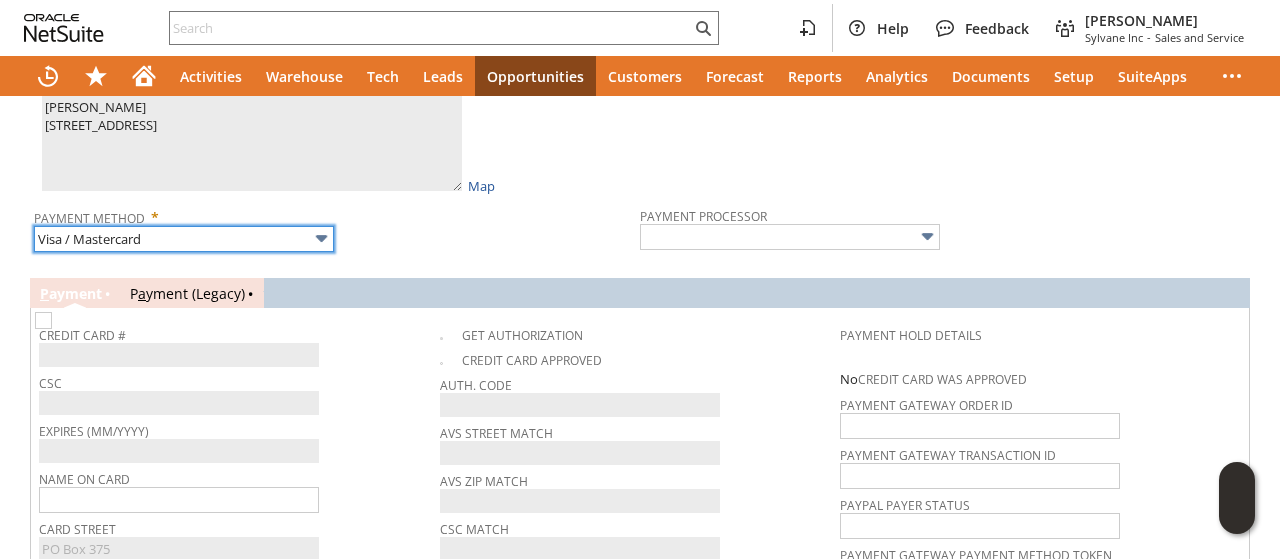 type on "Braintree" 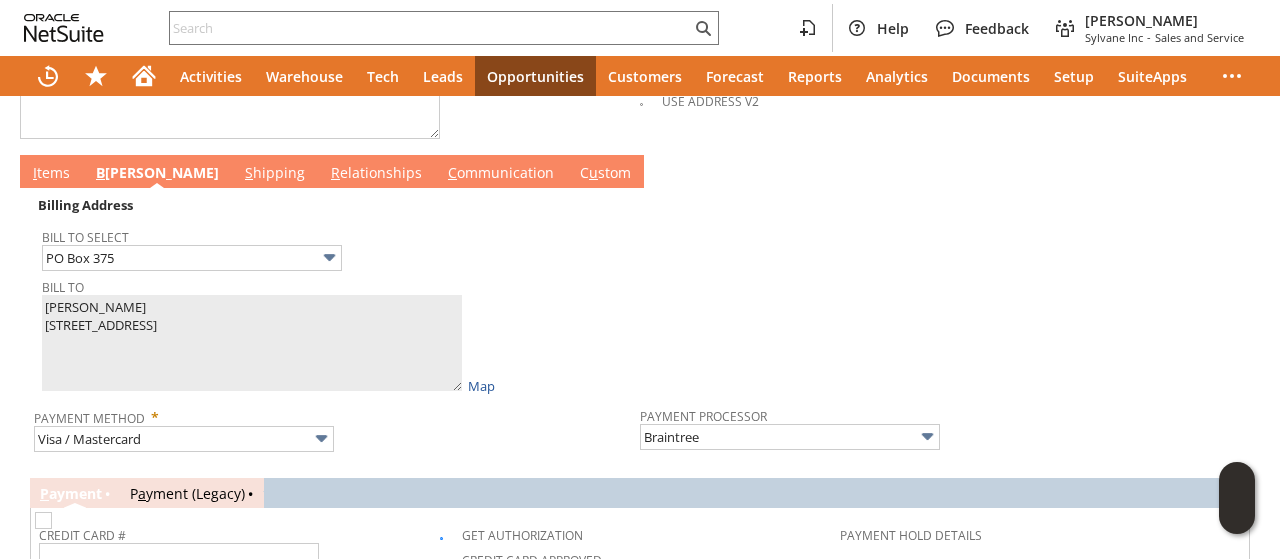 scroll, scrollTop: 1428, scrollLeft: 0, axis: vertical 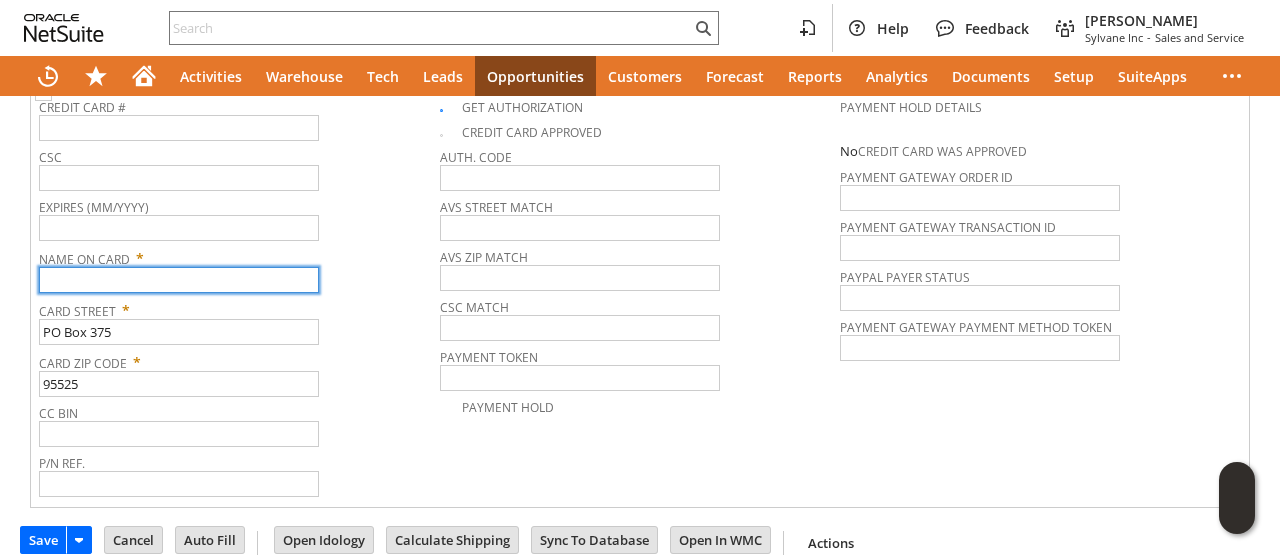 paste on "Gregory Vincent" 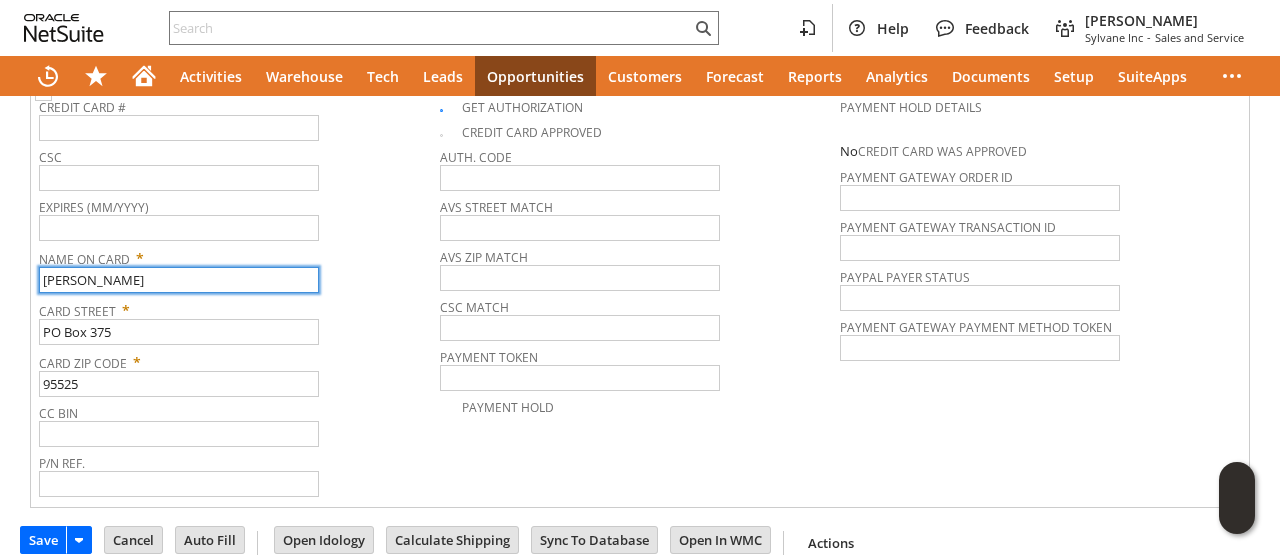type on "Gregory Vincent" 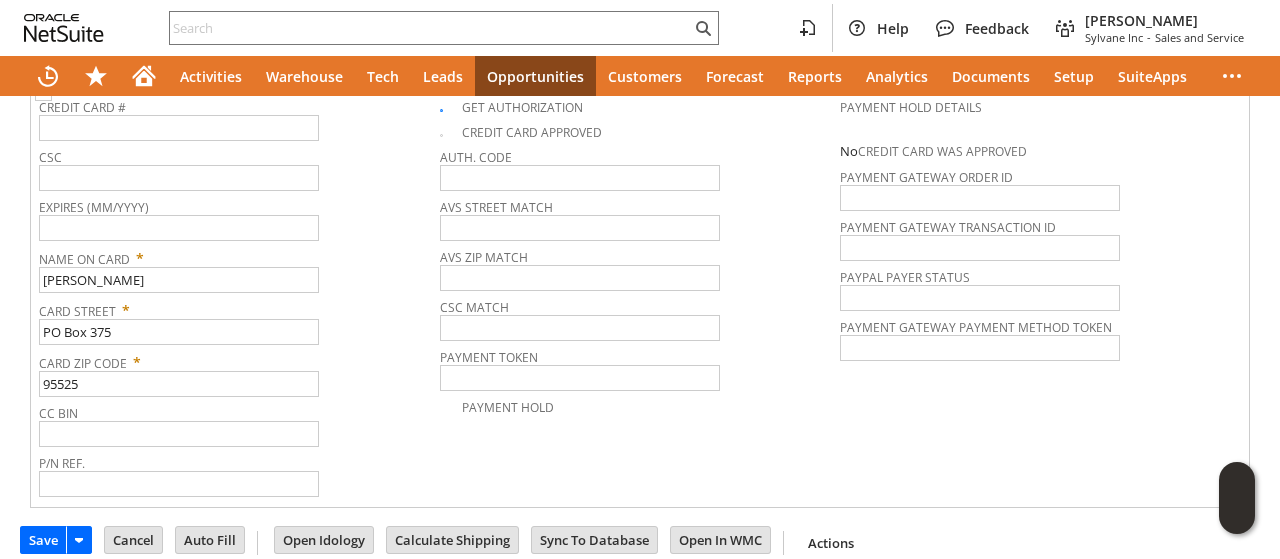 click on "CC Bin" at bounding box center [234, 423] 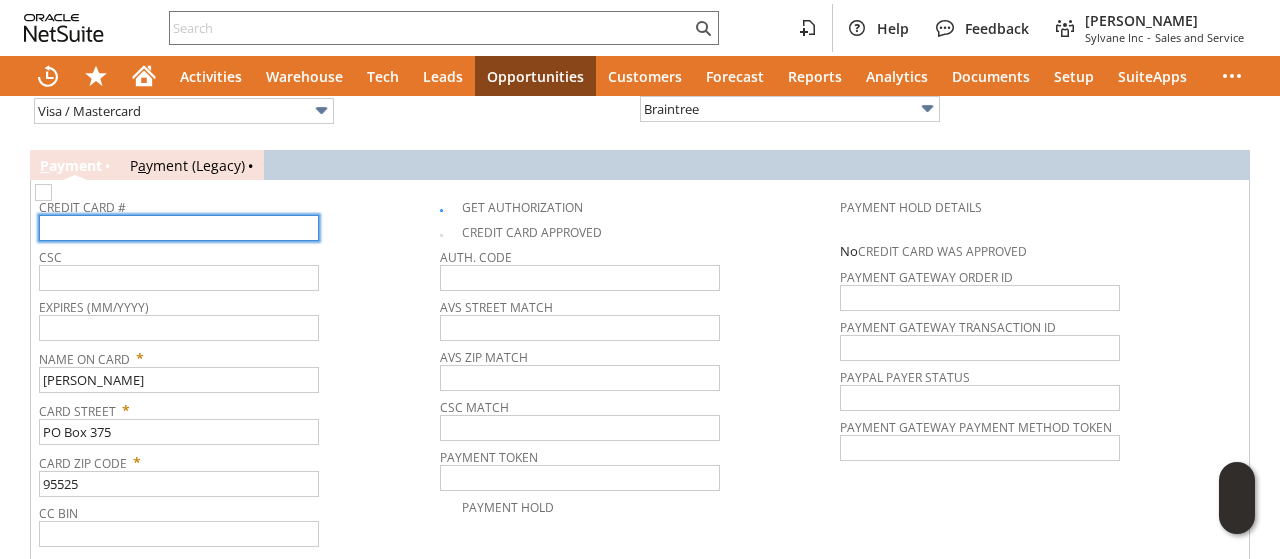 click at bounding box center (179, 228) 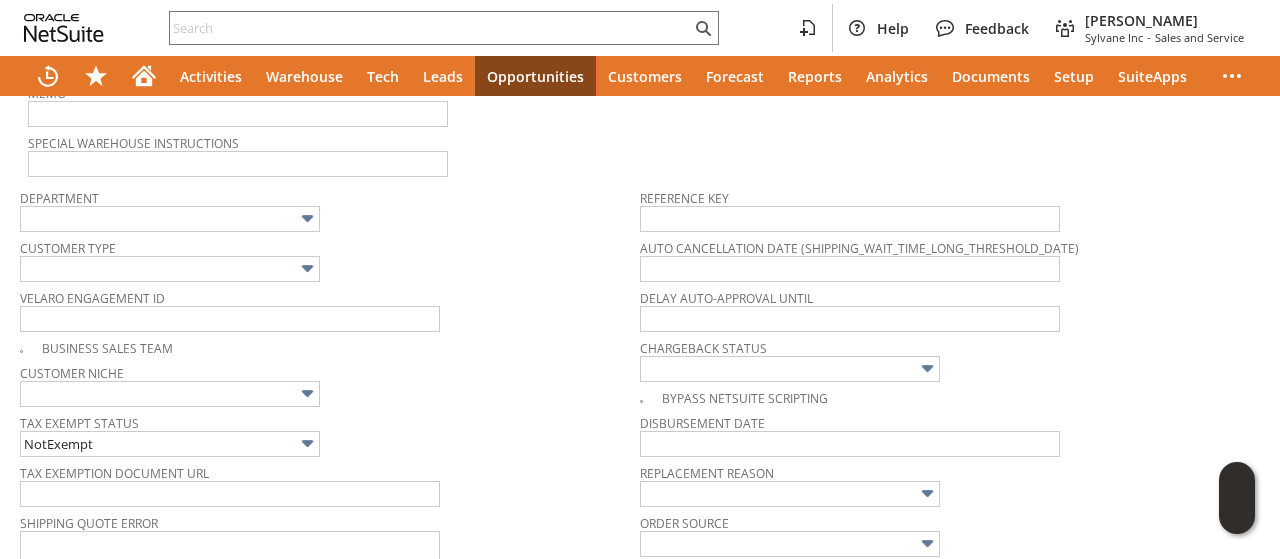 scroll, scrollTop: 28, scrollLeft: 0, axis: vertical 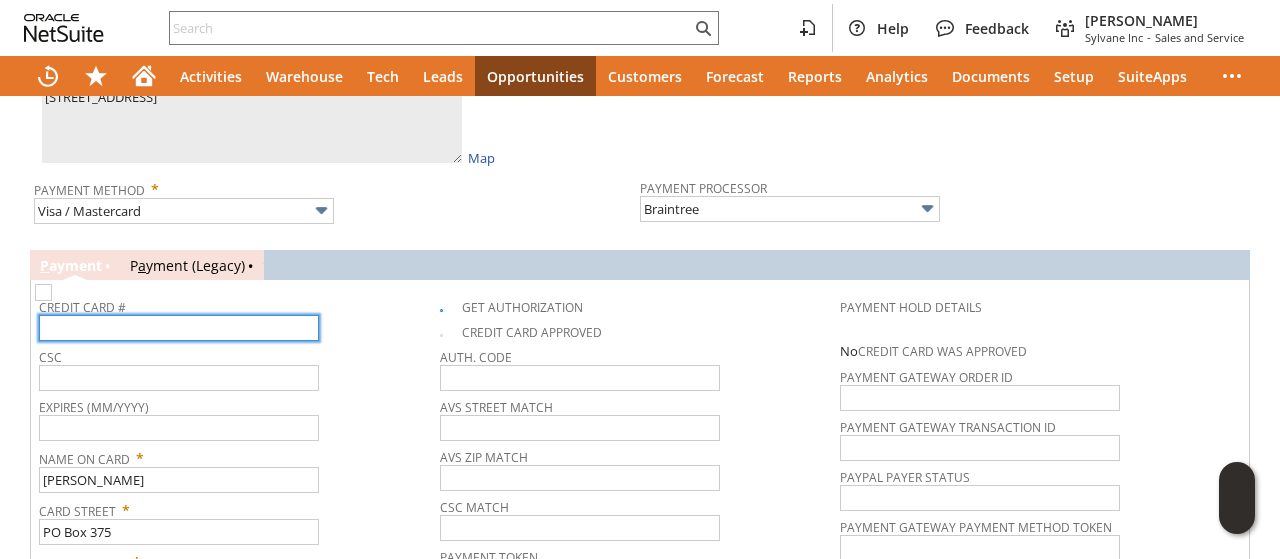 click at bounding box center (179, 328) 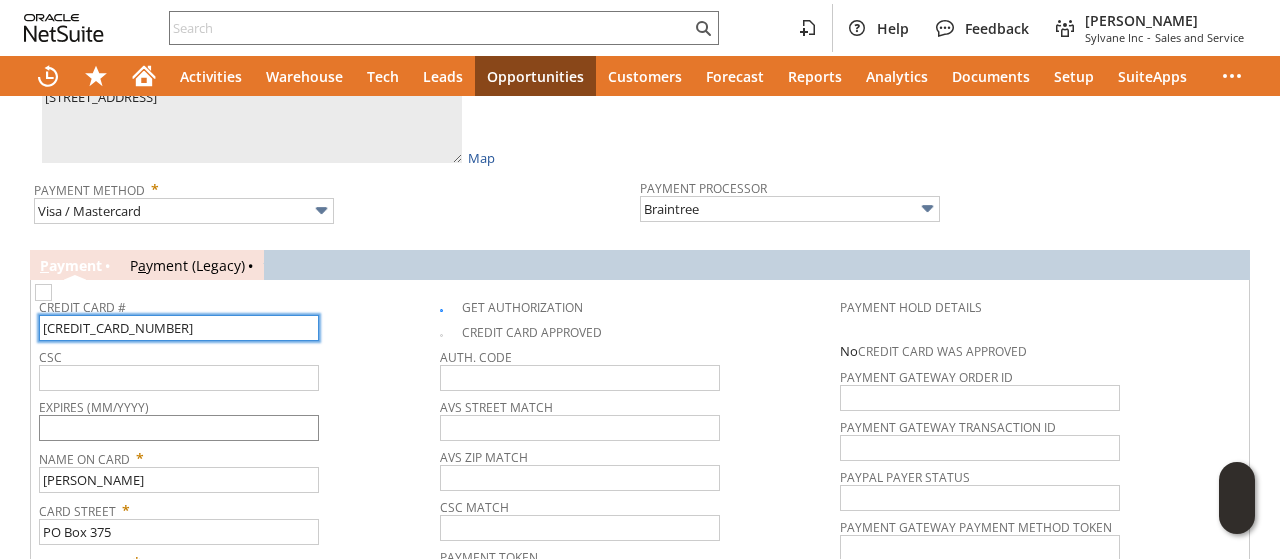 type on "4475812953132632" 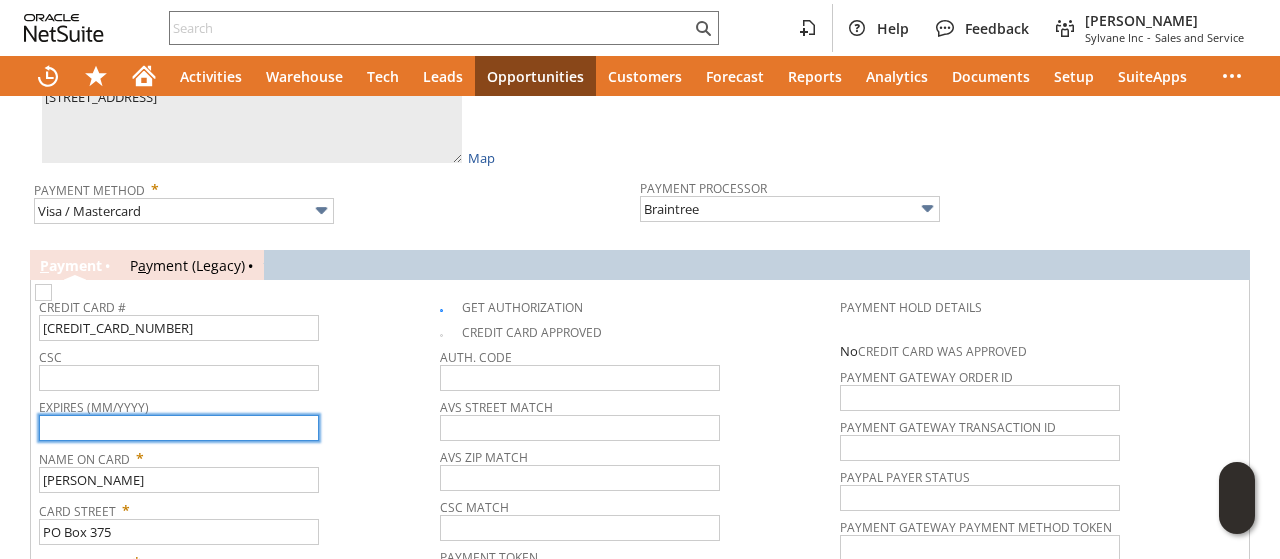 click at bounding box center [179, 428] 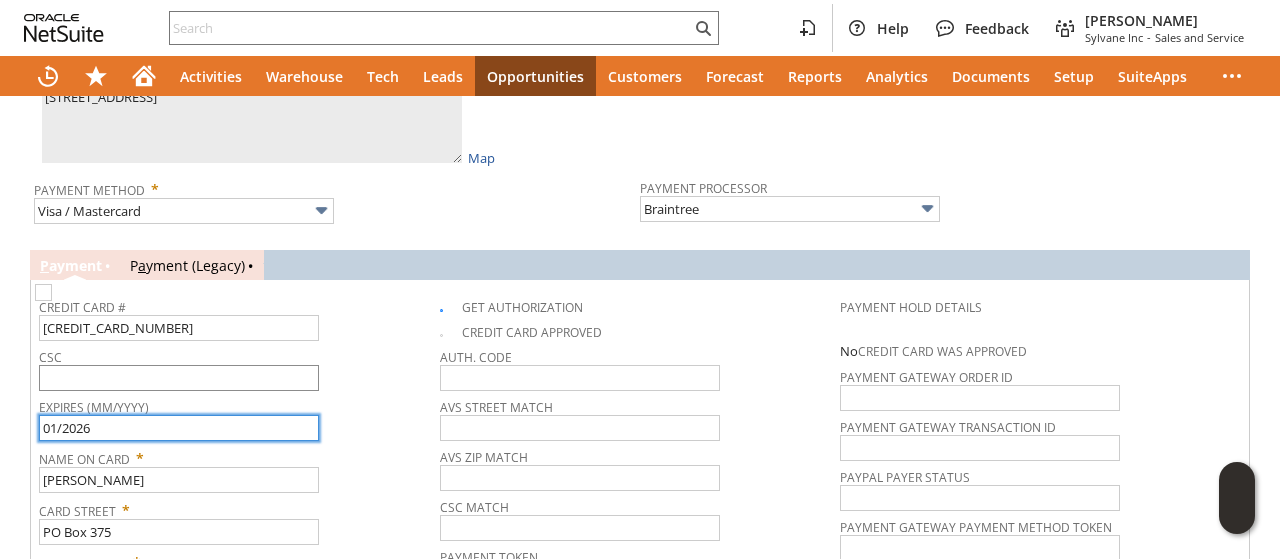 type on "01/2026" 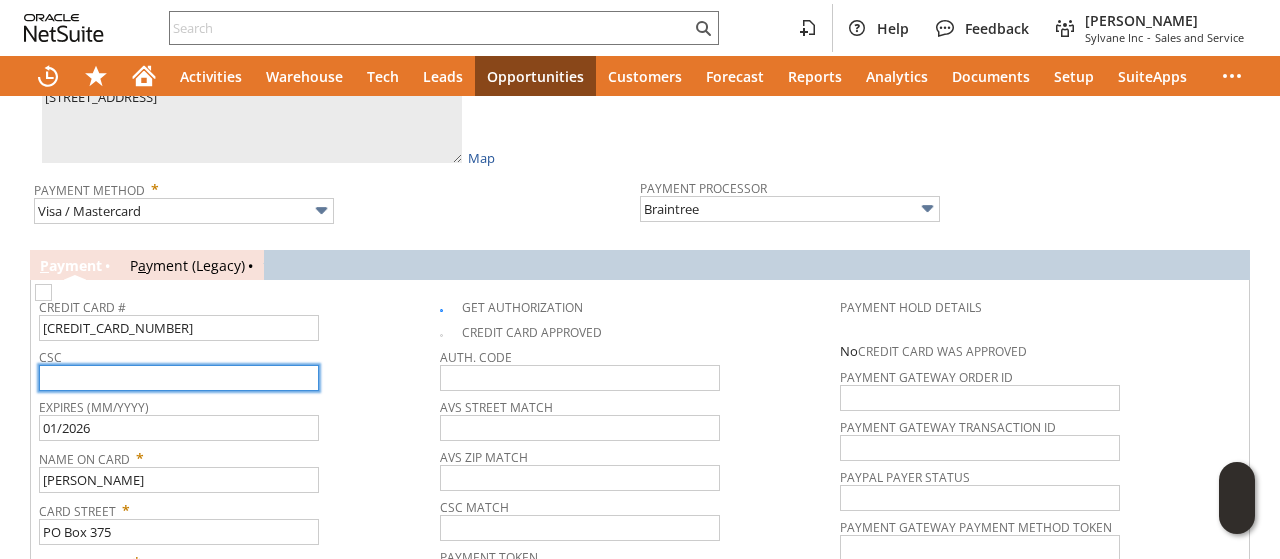 click at bounding box center [179, 378] 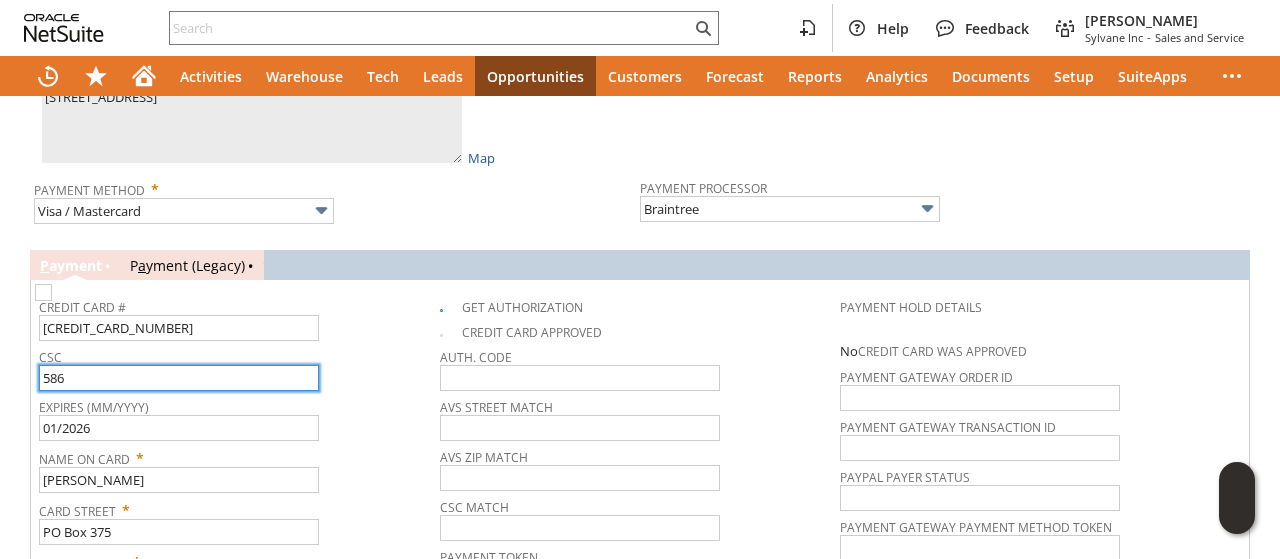 scroll, scrollTop: 928, scrollLeft: 0, axis: vertical 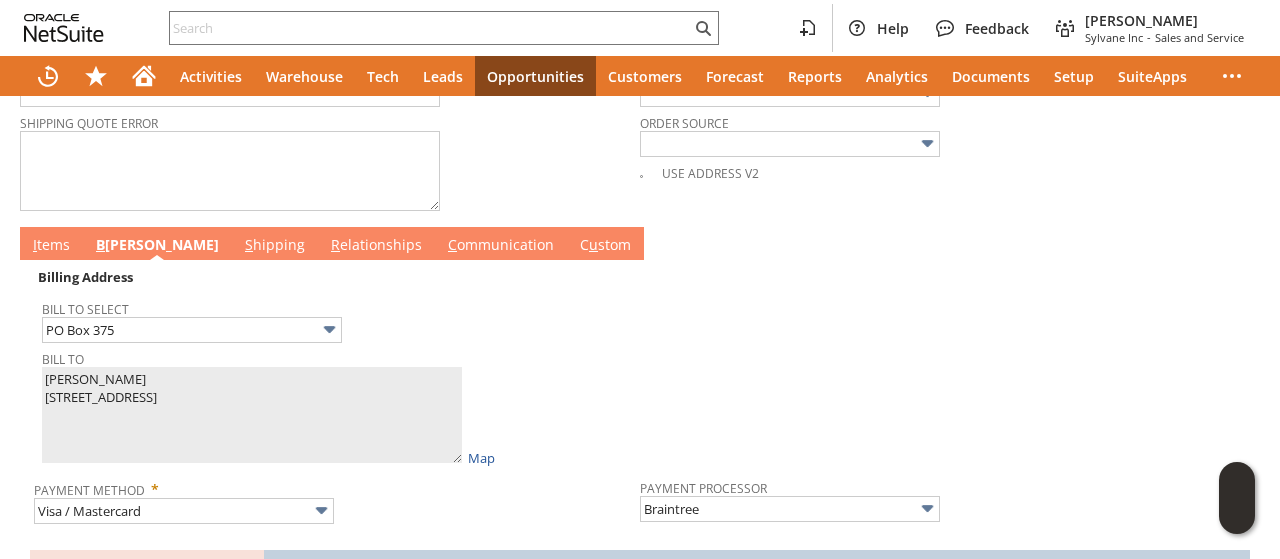 type on "586" 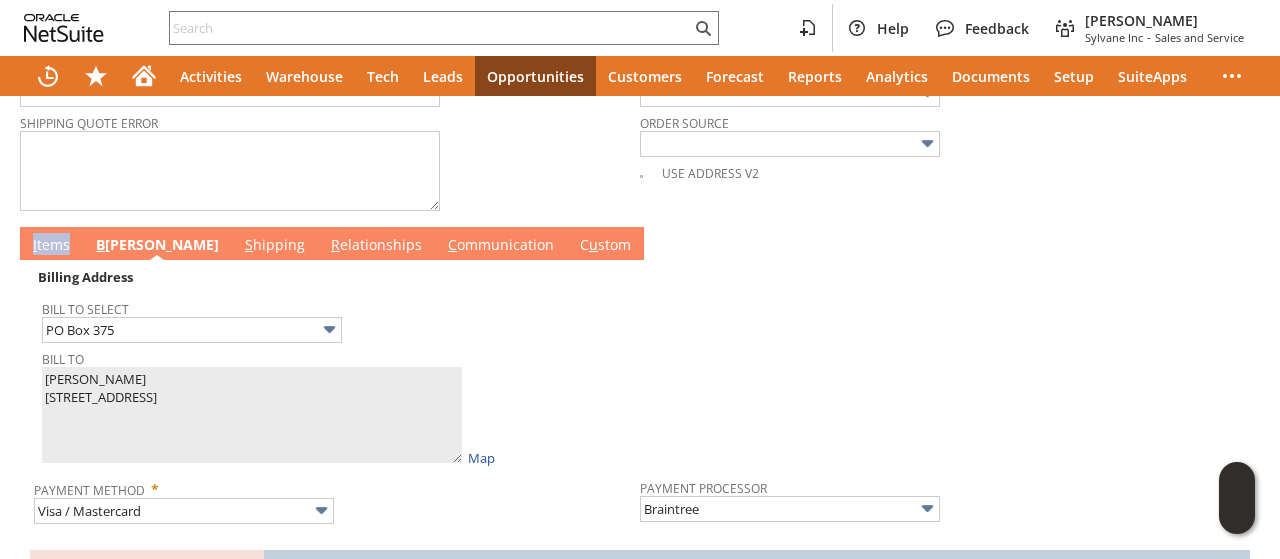 click on "I tems" at bounding box center (51, 243) 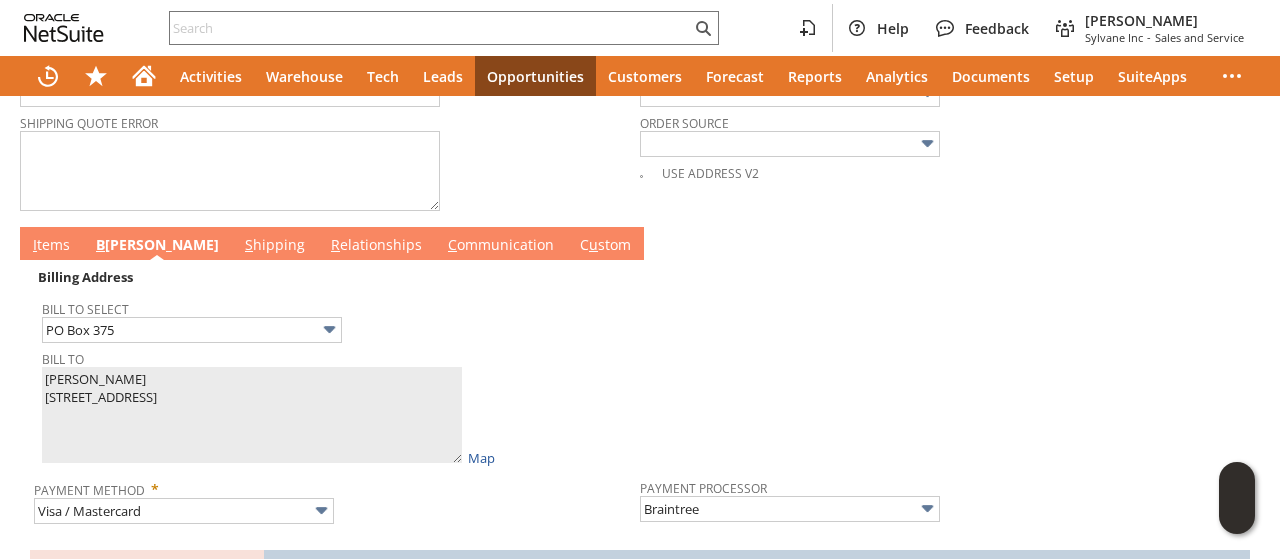 click on "I tems" at bounding box center [51, 246] 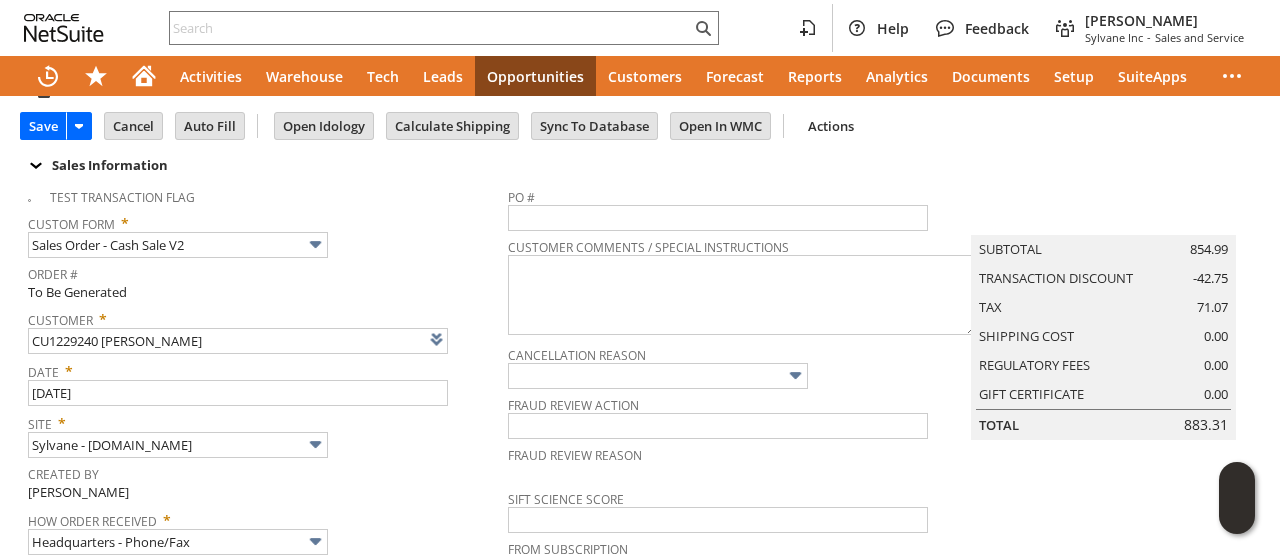scroll, scrollTop: 0, scrollLeft: 0, axis: both 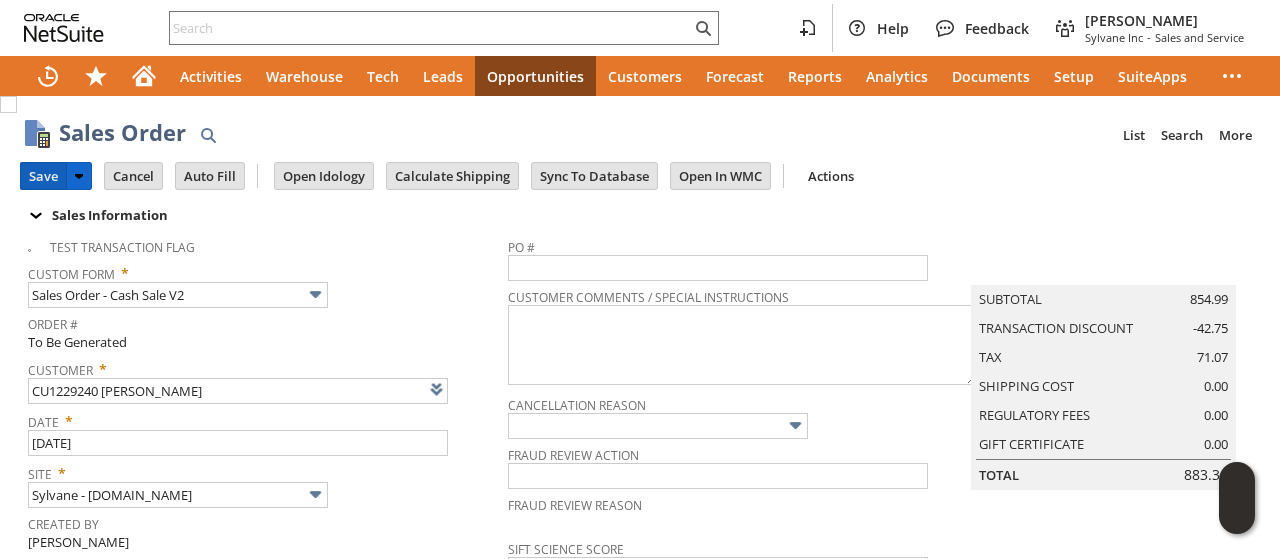 click on "Save" at bounding box center (43, 176) 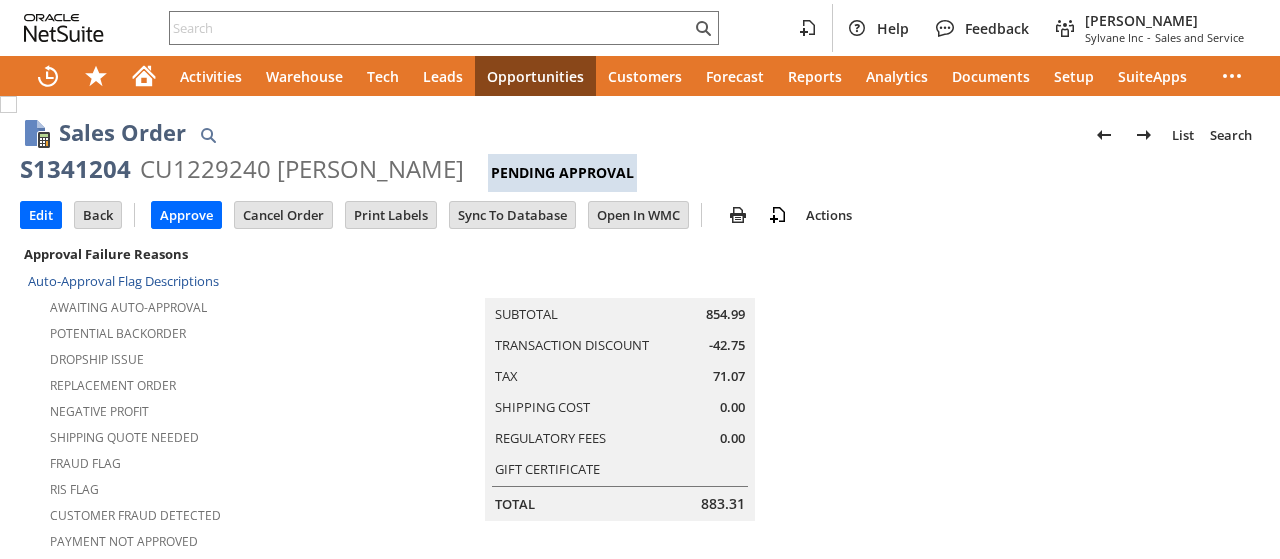 scroll, scrollTop: 0, scrollLeft: 0, axis: both 